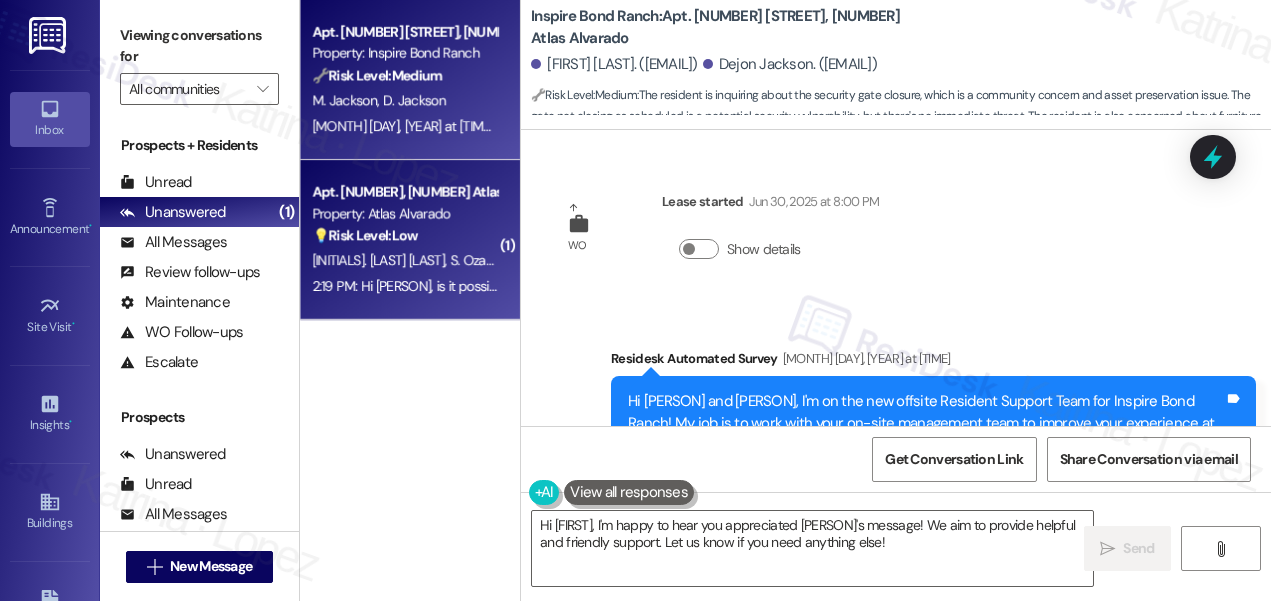 scroll, scrollTop: 0, scrollLeft: 0, axis: both 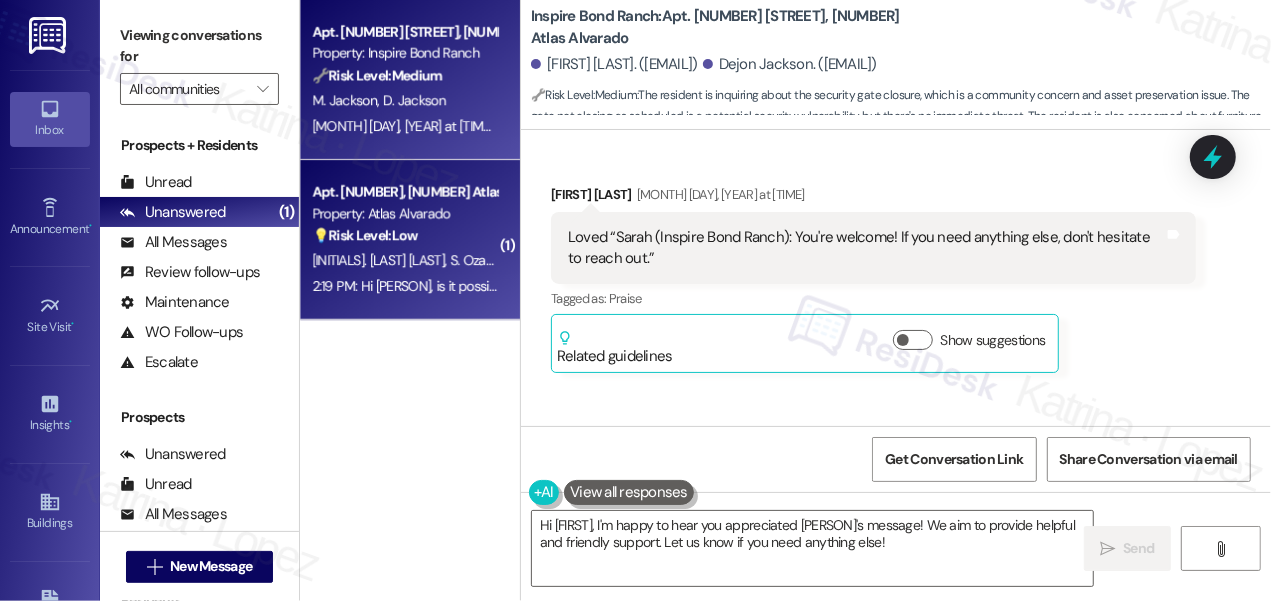 click on "[TIME]: Hi Sarah, is it possible for us to put a maintenance request yet or is it too early? [TIME]: Hi Sarah, is it possible for us to put a maintenance request yet or is it too early?" at bounding box center (575, 286) 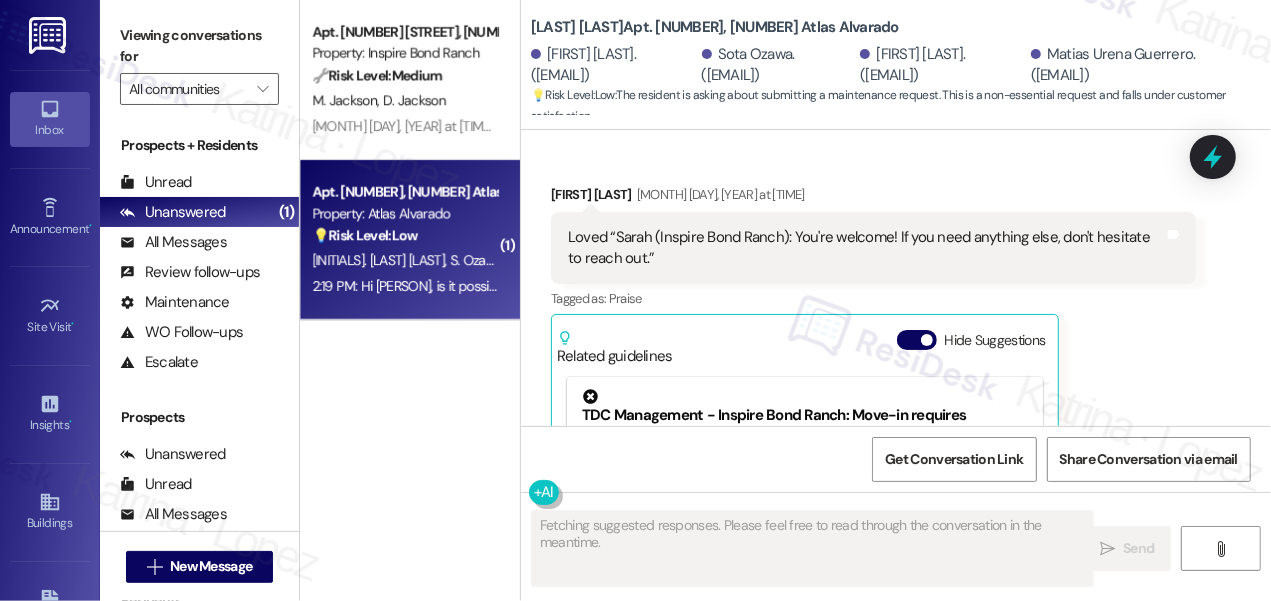 scroll, scrollTop: 244, scrollLeft: 0, axis: vertical 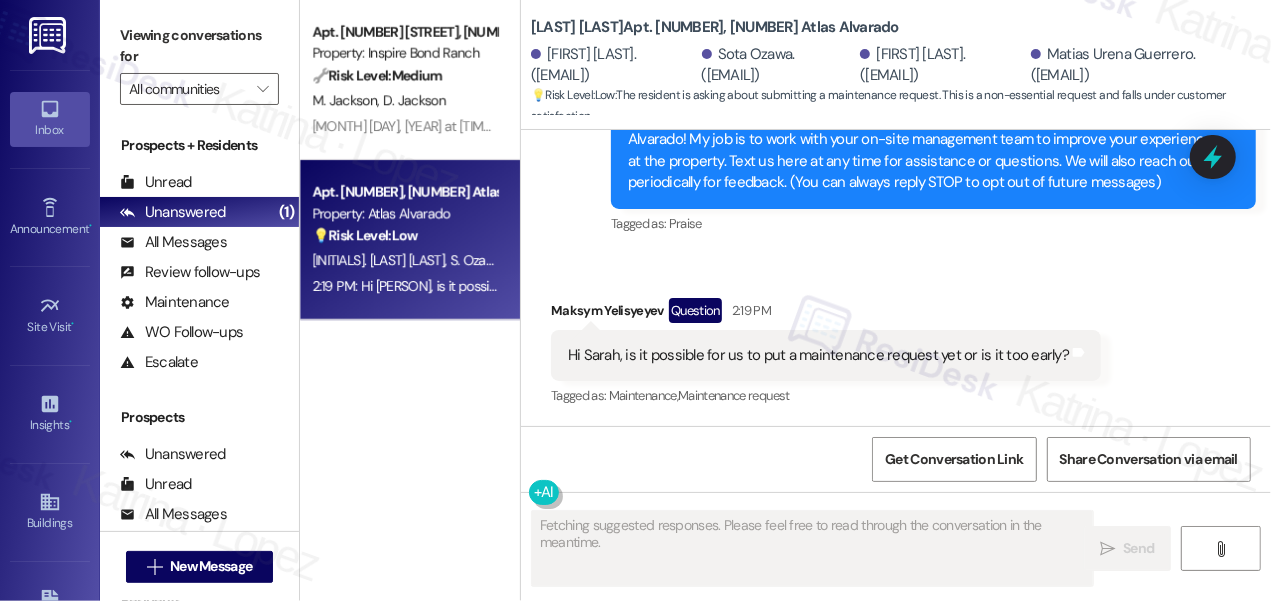click on "Hi Sarah, is it possible for us to put a maintenance request yet or is it too early?" at bounding box center (818, 355) 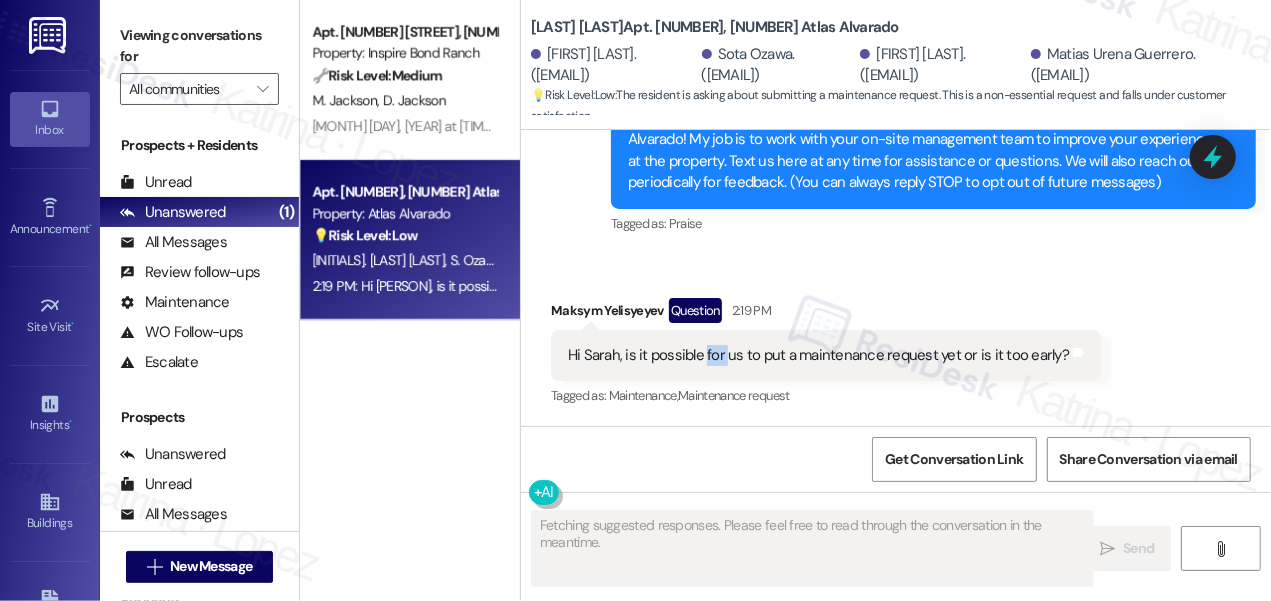 click on "Hi Sarah, is it possible for us to put a maintenance request yet or is it too early?" at bounding box center (818, 355) 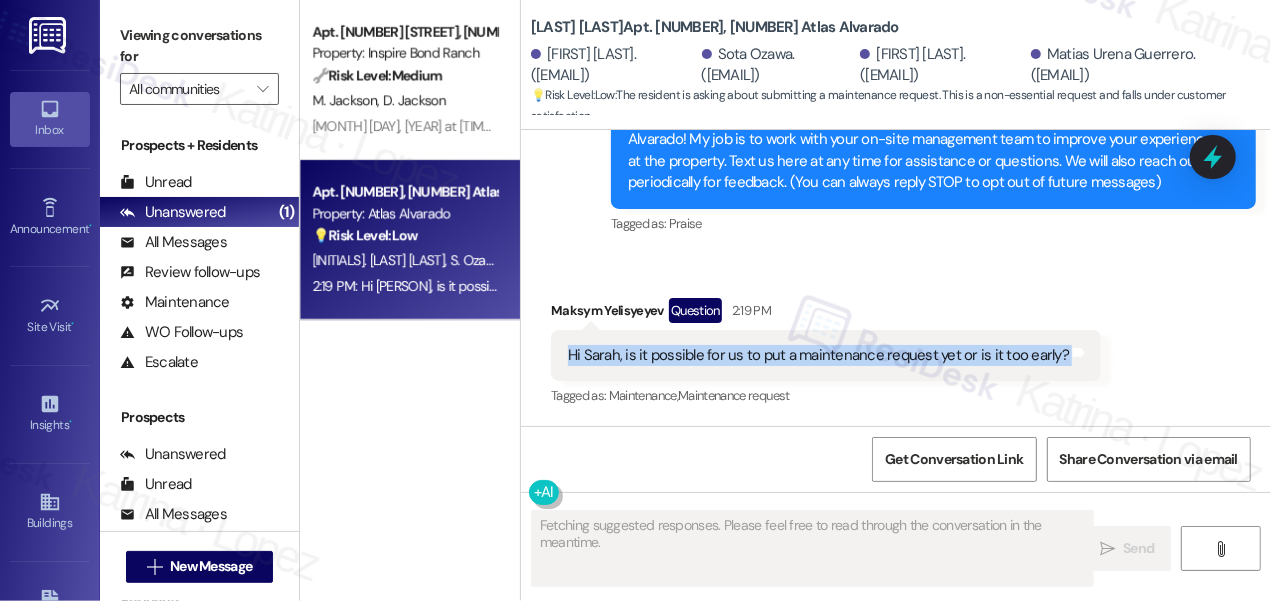 click on "Hi Sarah, is it possible for us to put a maintenance request yet or is it too early?" at bounding box center [818, 355] 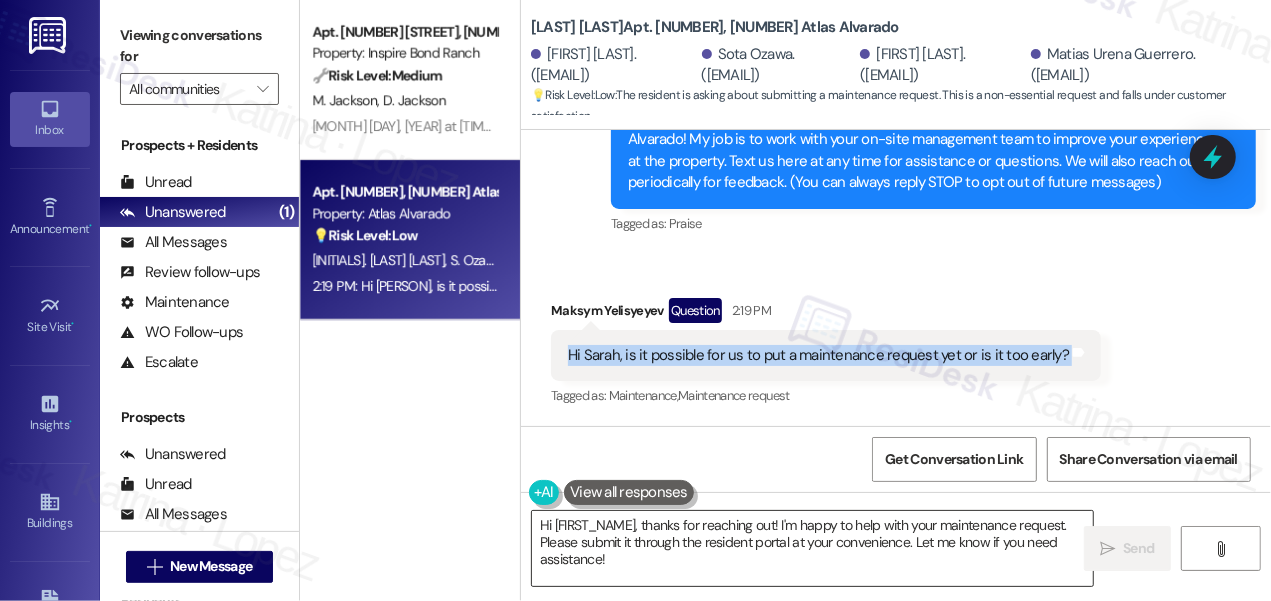 click on "Hi [FIRST_NAME], thanks for reaching out! I'm happy to help with your maintenance request. Please submit it through the resident portal at your convenience. Let me know if you need assistance!" at bounding box center (812, 548) 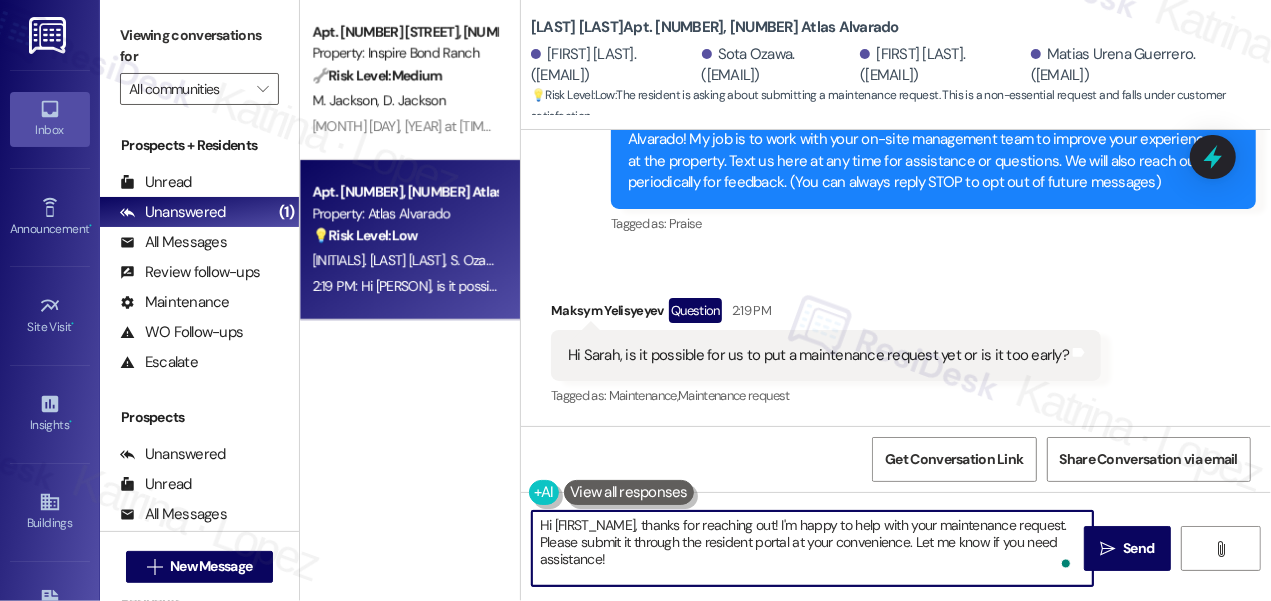 click on "Hi [FIRST_NAME], thanks for reaching out! I'm happy to help with your maintenance request. Please submit it through the resident portal at your convenience. Let me know if you need assistance!" at bounding box center [812, 548] 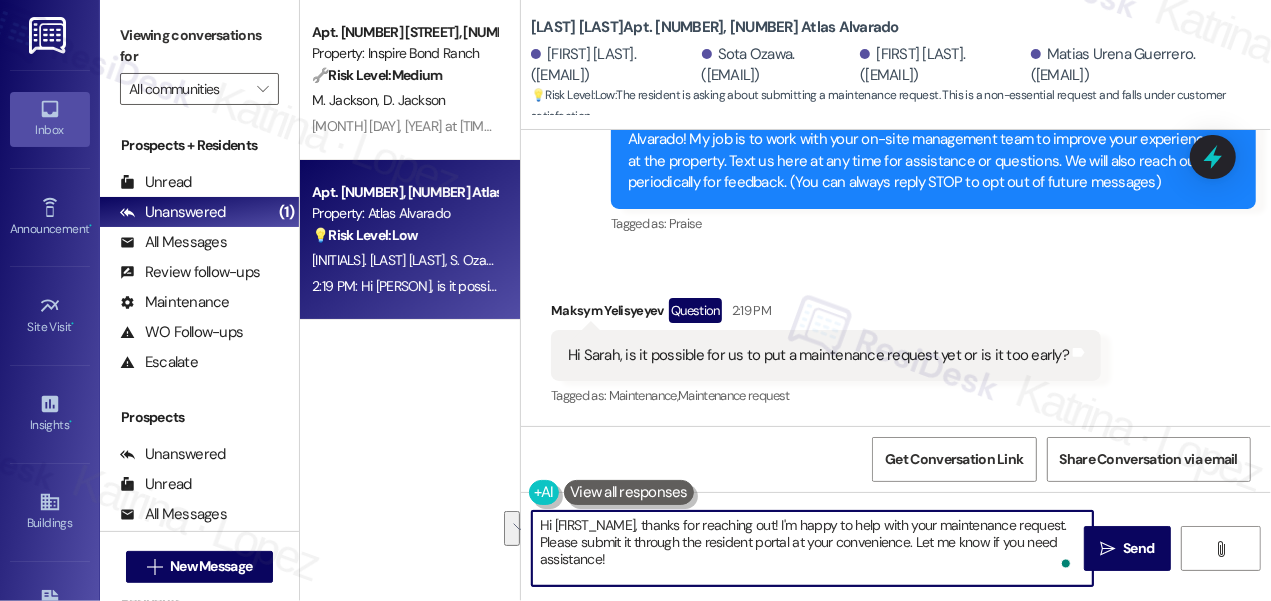 drag, startPoint x: 542, startPoint y: 541, endPoint x: 694, endPoint y: 577, distance: 156.20499 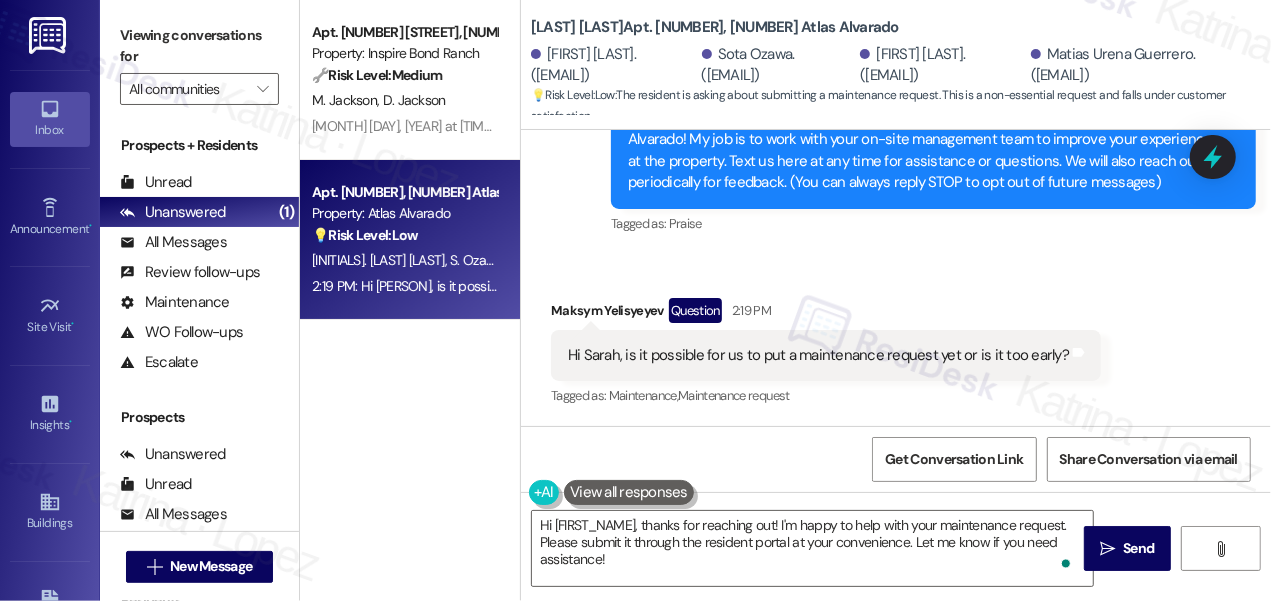 click on "Maksym Yelisyeyev Question [TIME]" at bounding box center (826, 314) 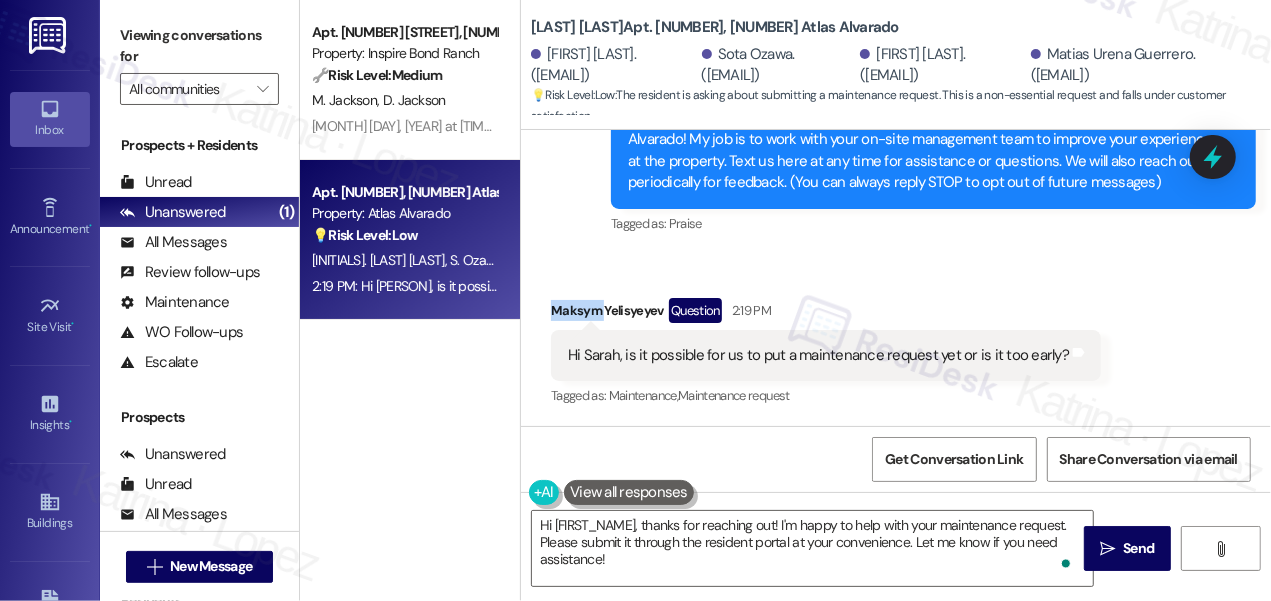 click on "Maksym Yelisyeyev Question [TIME]" at bounding box center [826, 314] 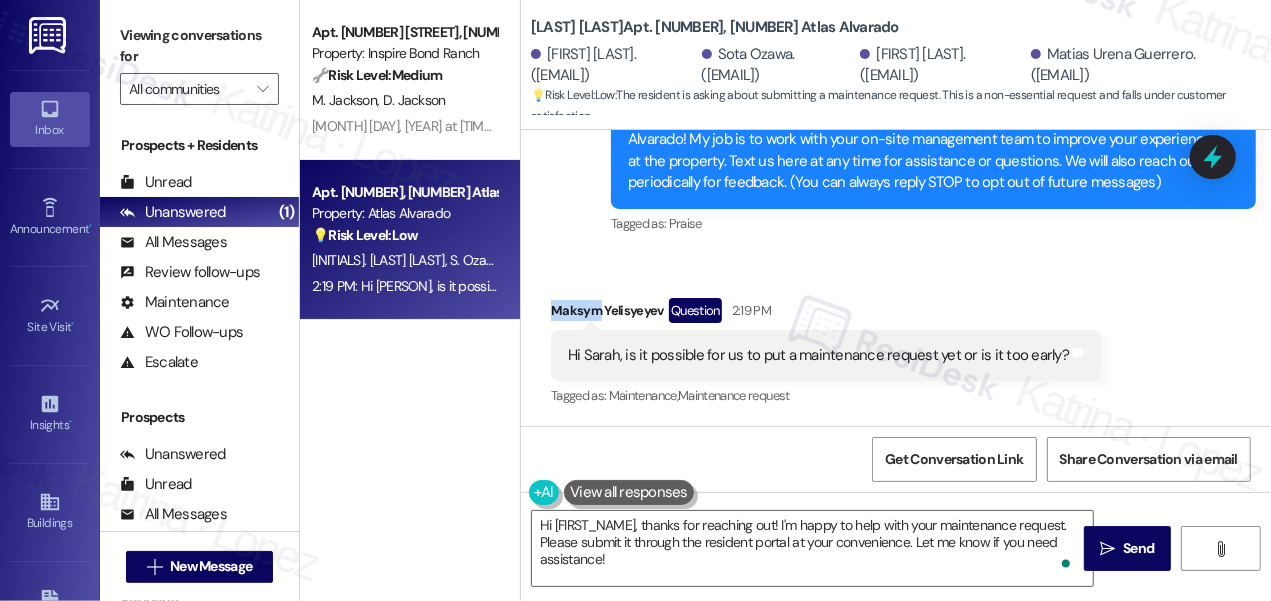 copy on "Maksym" 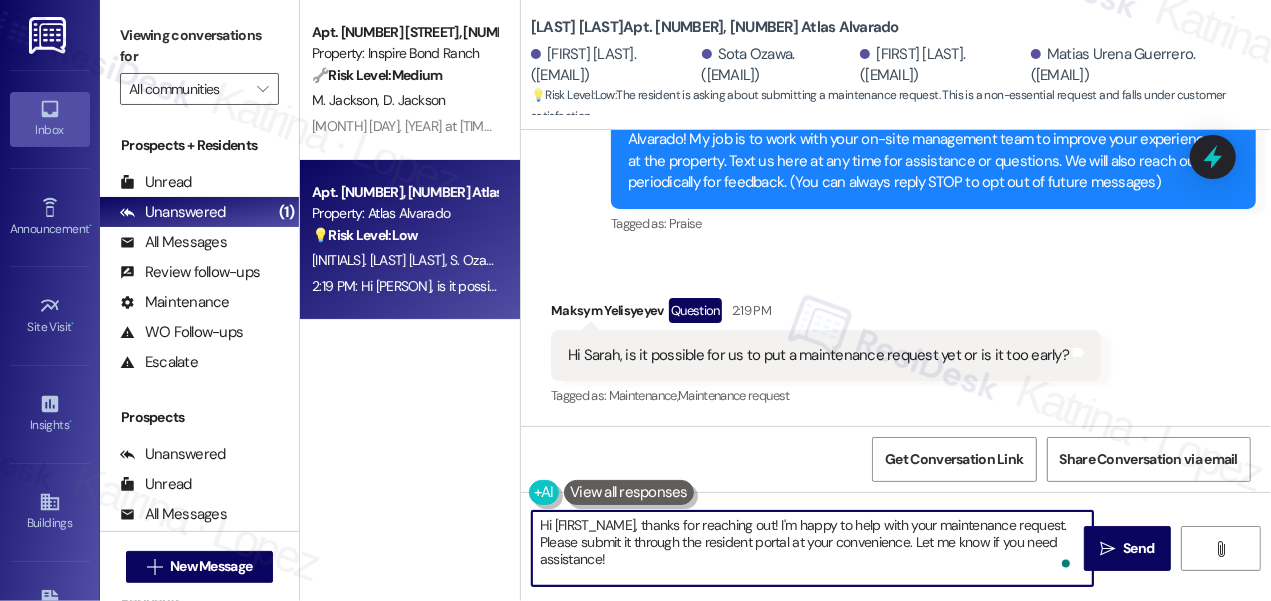 drag, startPoint x: 554, startPoint y: 526, endPoint x: 637, endPoint y: 506, distance: 85.37564 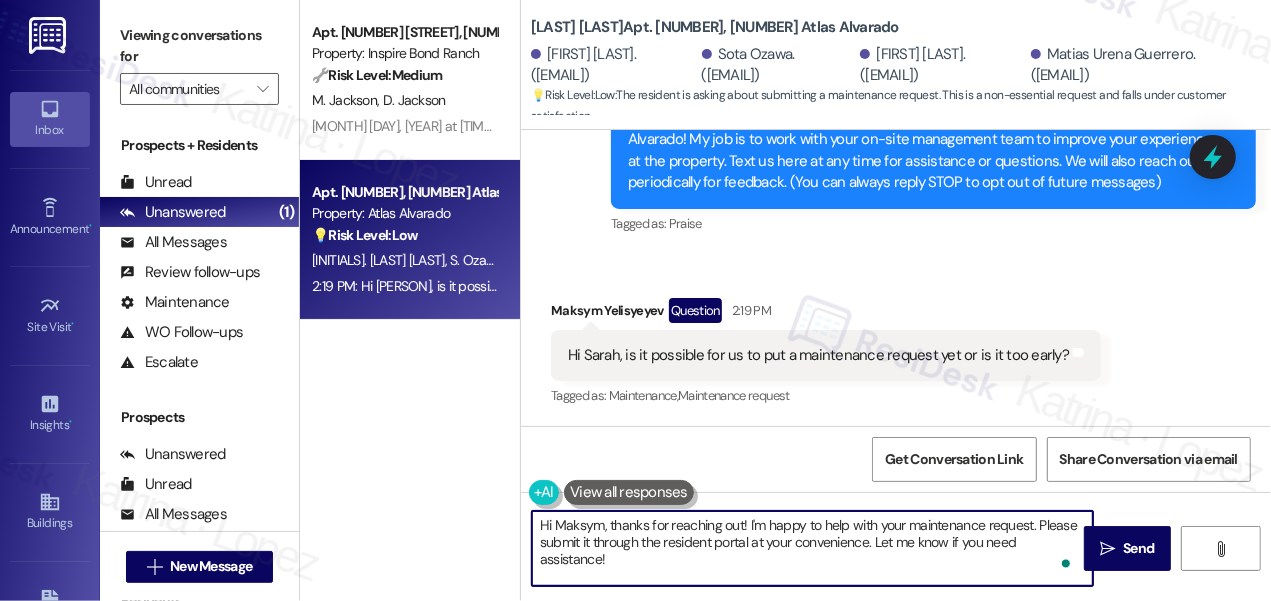 click on "Hi Sarah, is it possible for us to put a maintenance request yet or is it too early? Tags and notes" at bounding box center [826, 355] 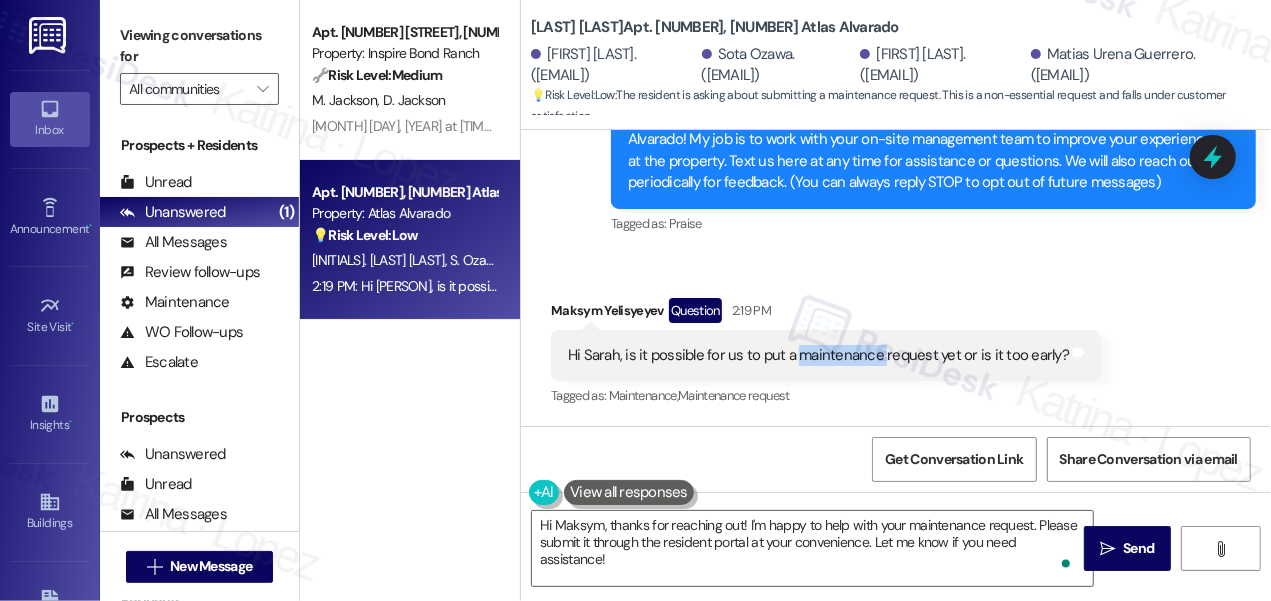 click on "Hi Sarah, is it possible for us to put a maintenance request yet or is it too early? Tags and notes" at bounding box center (826, 355) 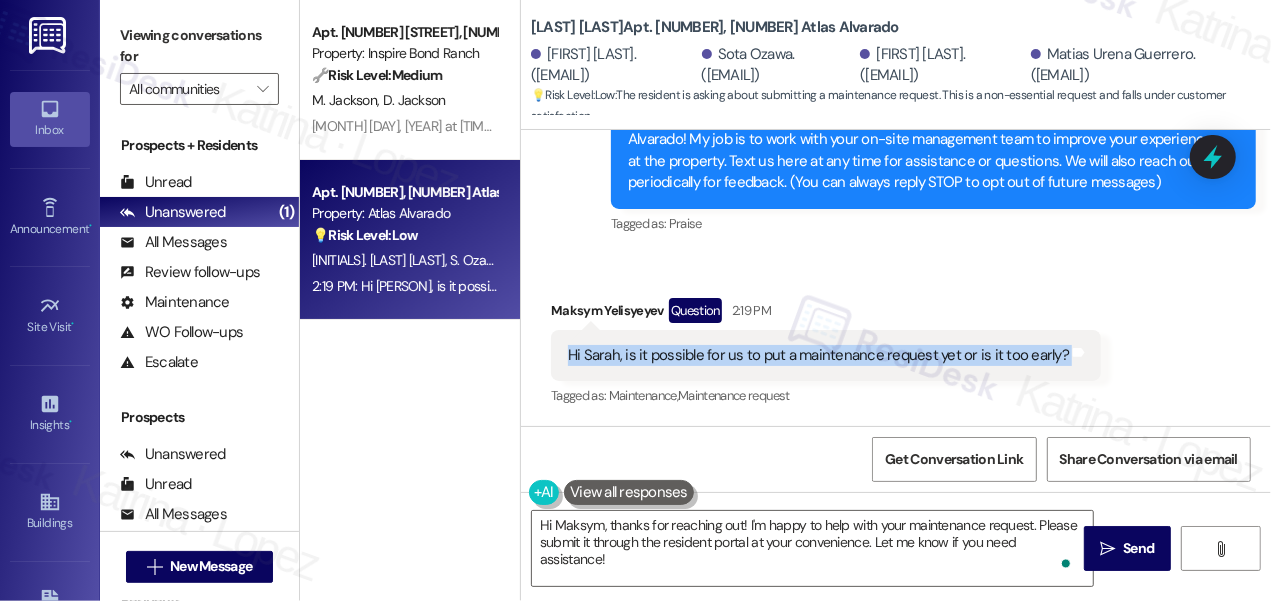 click on "Hi Sarah, is it possible for us to put a maintenance request yet or is it too early? Tags and notes" at bounding box center [826, 355] 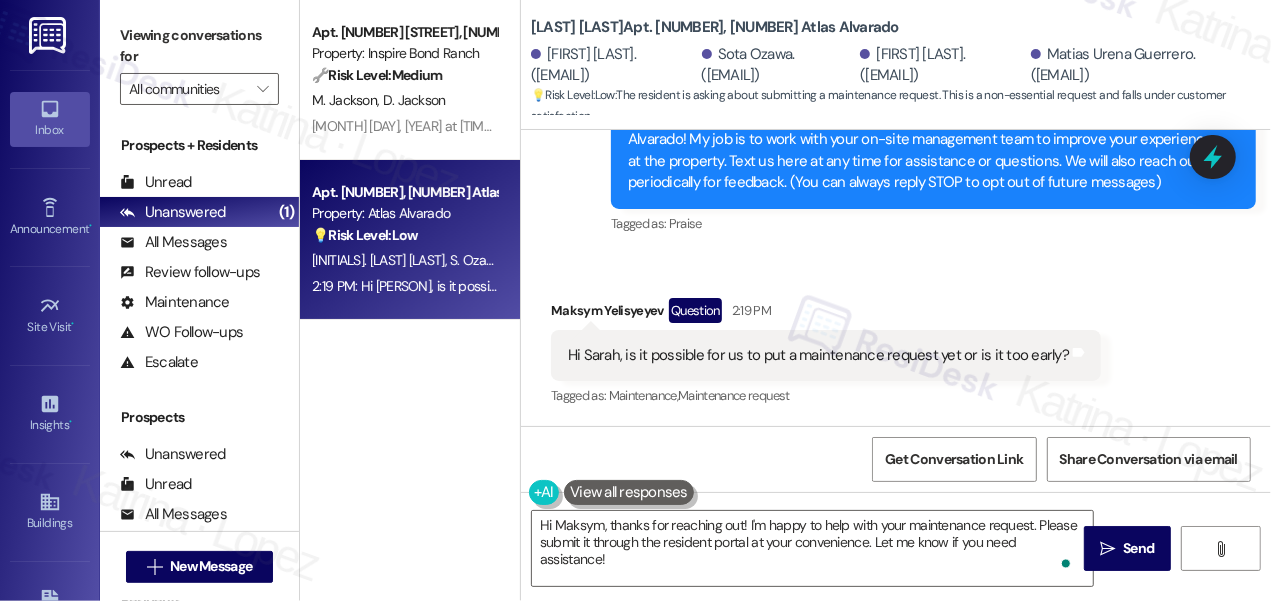 click on "Viewing conversations for All communities " at bounding box center [199, 62] 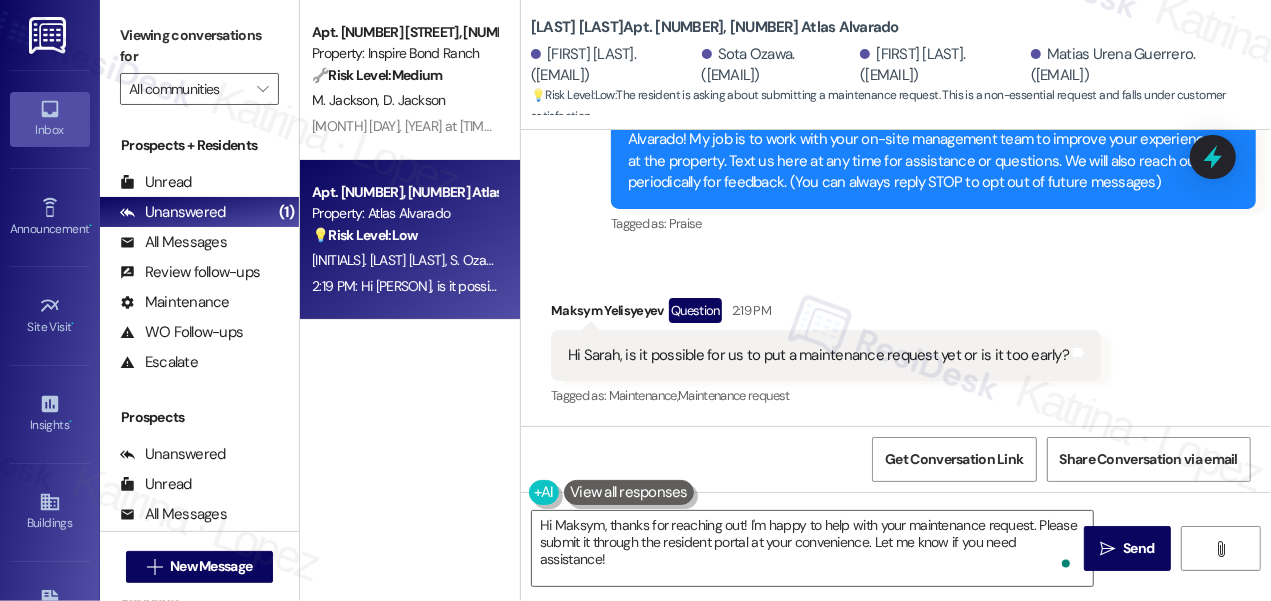 click on "Viewing conversations for" at bounding box center [199, 46] 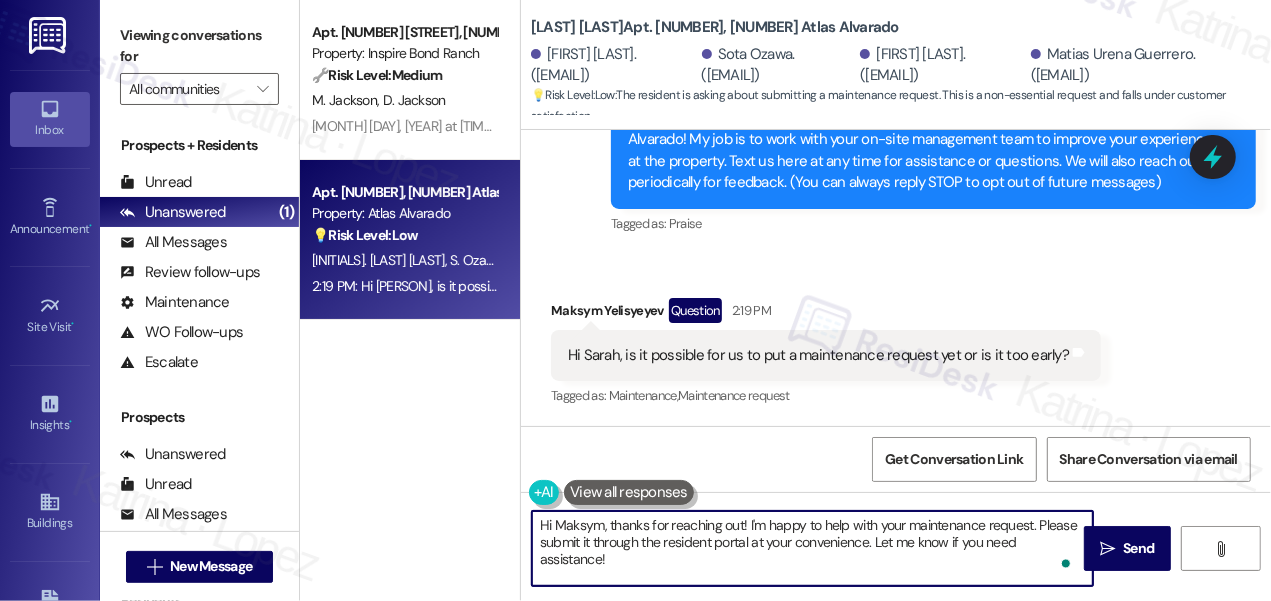 click on "Hi Maksym, thanks for reaching out! I'm happy to help with your maintenance request. Please submit it through the resident portal at your convenience. Let me know if you need assistance!" at bounding box center [812, 548] 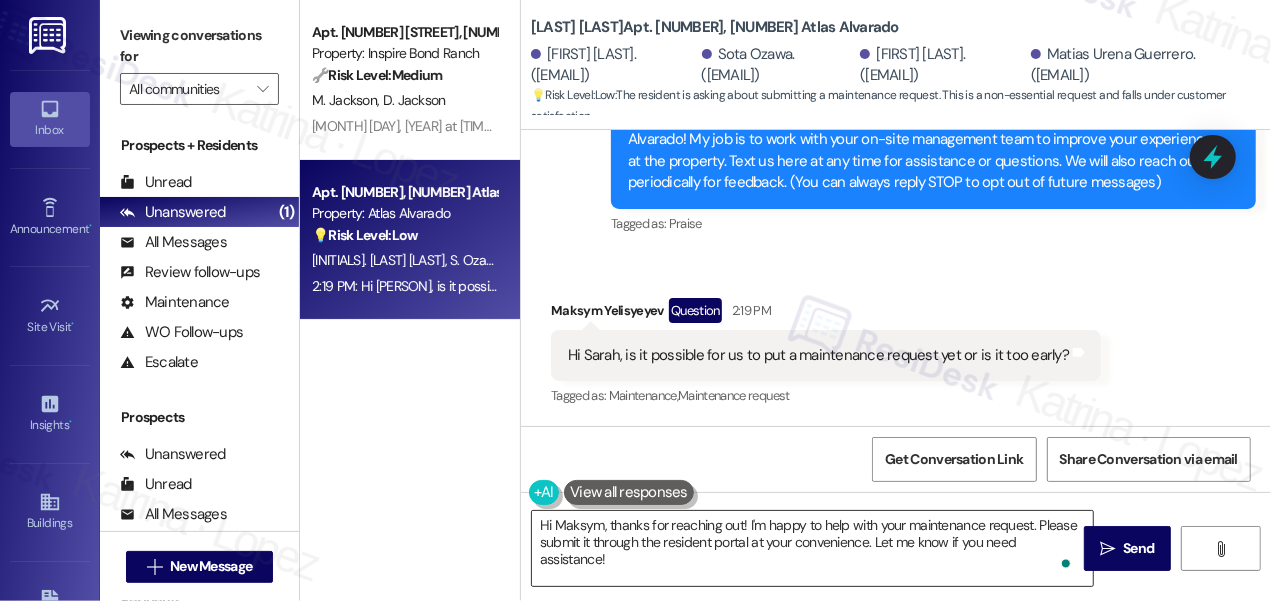 click on "Hi Maksym, thanks for reaching out! I'm happy to help with your maintenance request. Please submit it through the resident portal at your convenience. Let me know if you need assistance!" at bounding box center [812, 548] 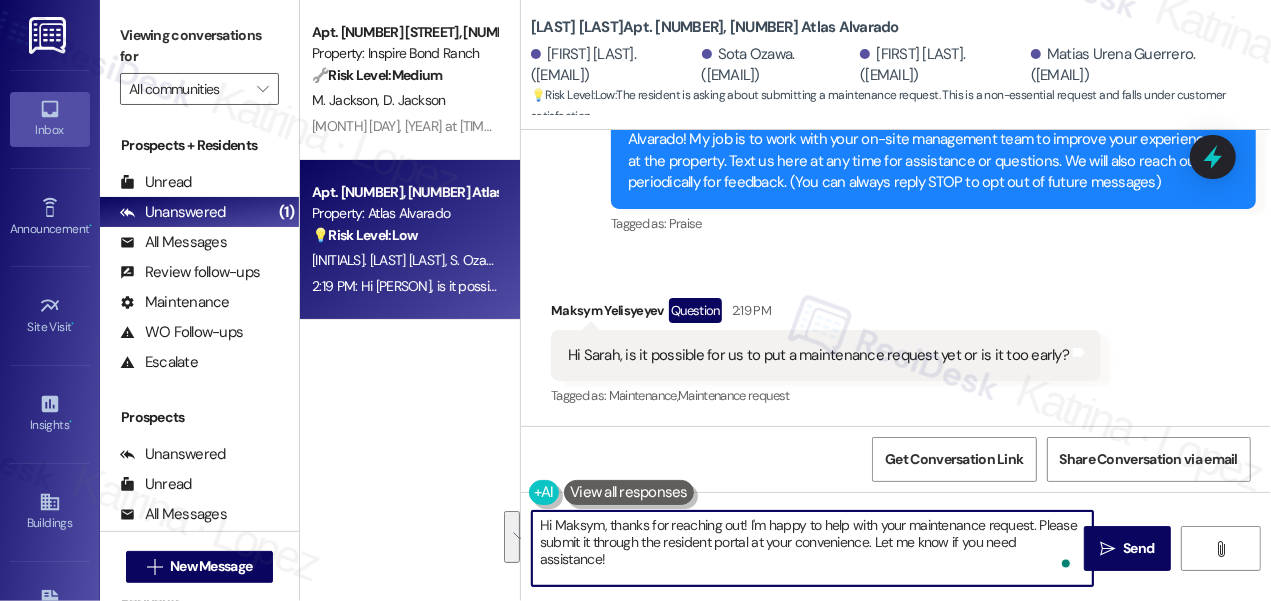 drag, startPoint x: 1036, startPoint y: 522, endPoint x: 901, endPoint y: 564, distance: 141.38246 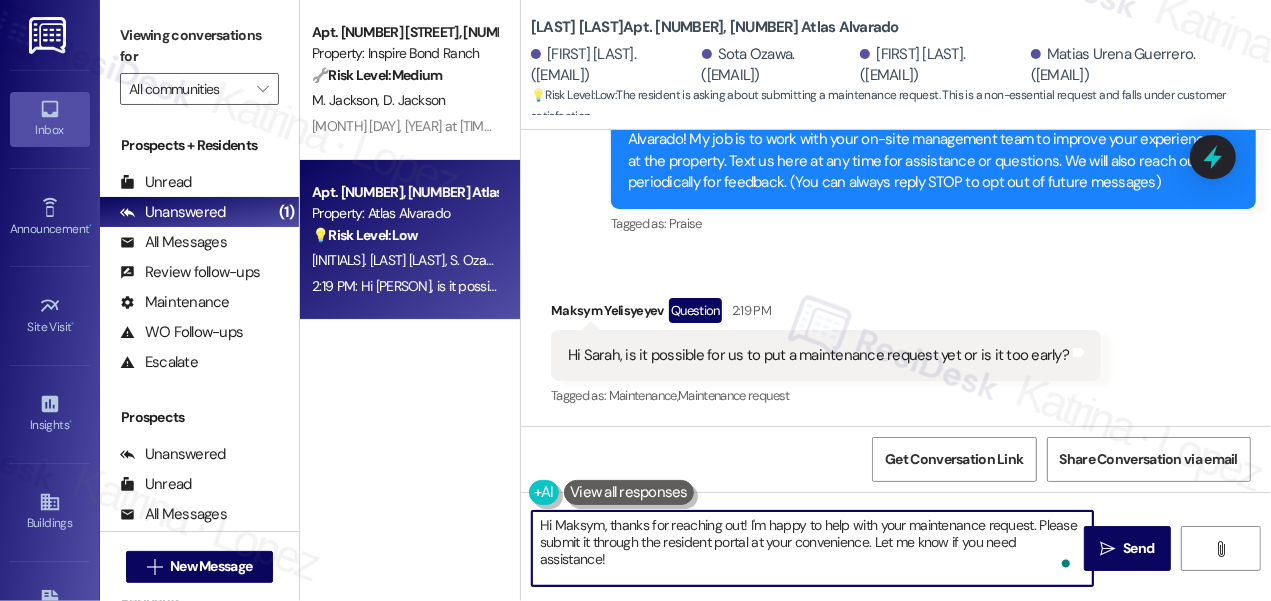 click on "Hi Maksym, thanks for reaching out! I'm happy to help with your maintenance request. Please submit it through the resident portal at your convenience. Let me know if you need assistance!" at bounding box center [812, 548] 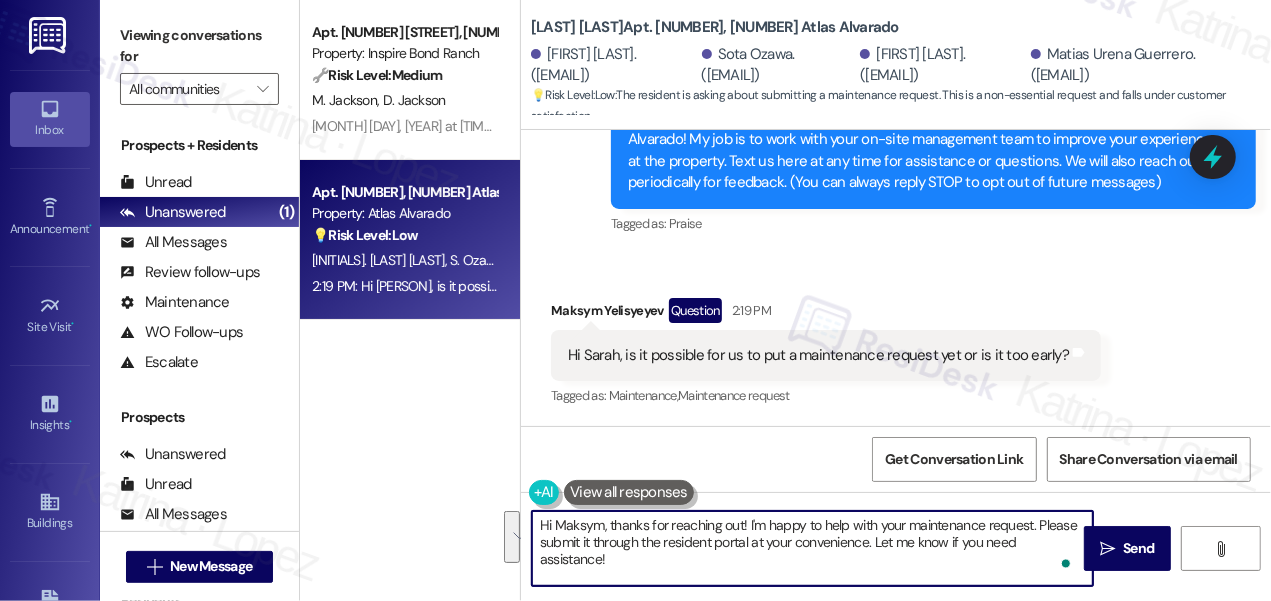 click on "Hi Maksym, thanks for reaching out! I'm happy to help with your maintenance request. Please submit it through the resident portal at your convenience. Let me know if you need assistance!" at bounding box center (812, 548) 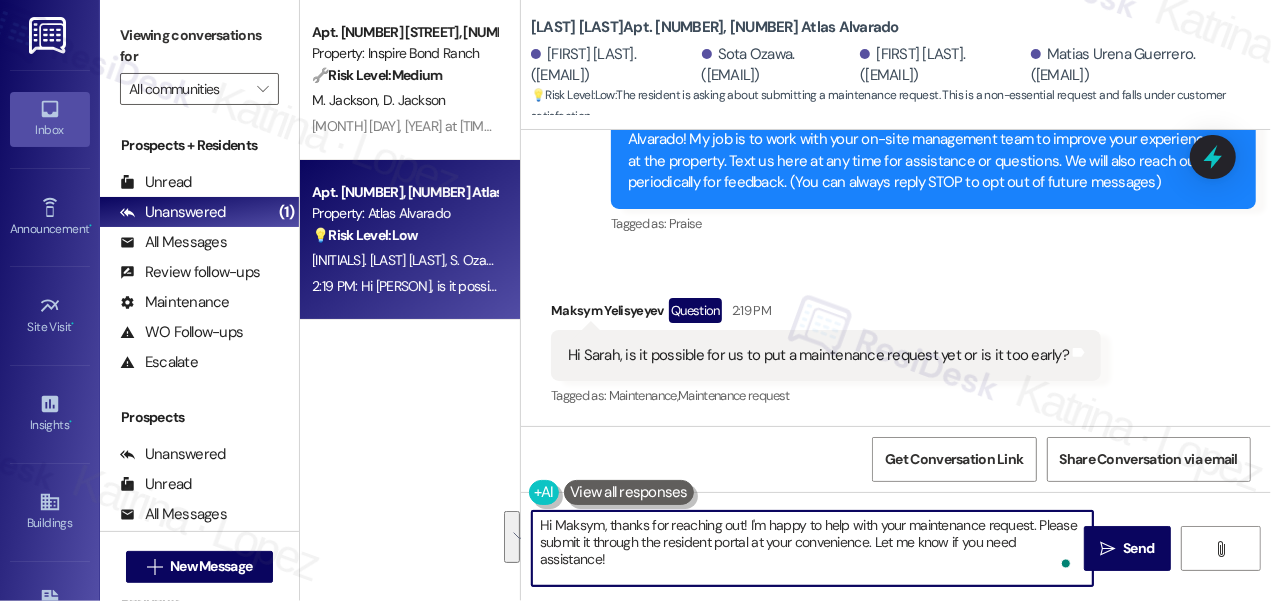 drag, startPoint x: 1039, startPoint y: 522, endPoint x: 1042, endPoint y: 555, distance: 33.13608 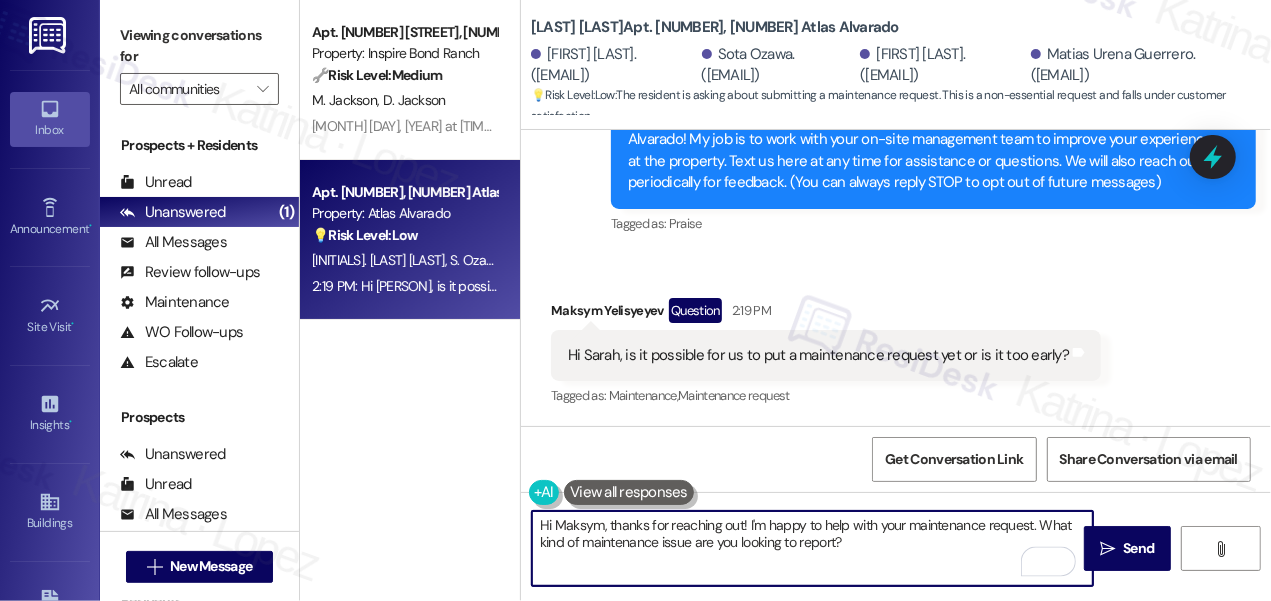 click on "Hi Maksym, thanks for reaching out! I'm happy to help with your maintenance request. What kind of maintenance issue are you looking to report?" at bounding box center [812, 548] 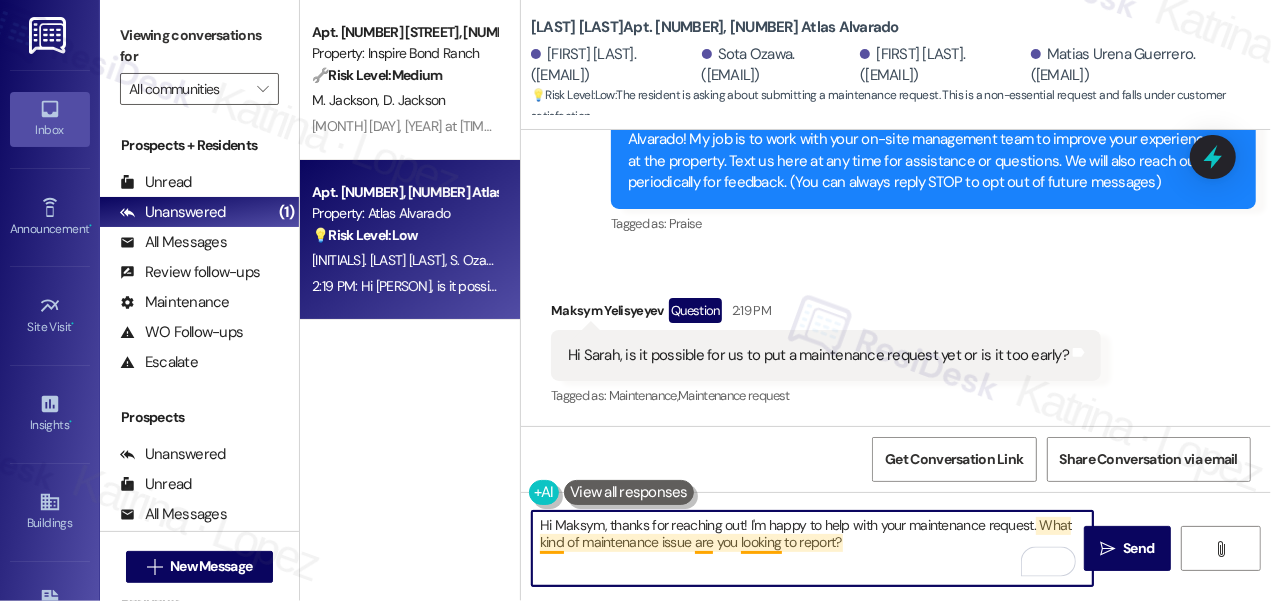 drag, startPoint x: 741, startPoint y: 546, endPoint x: 762, endPoint y: 543, distance: 21.213203 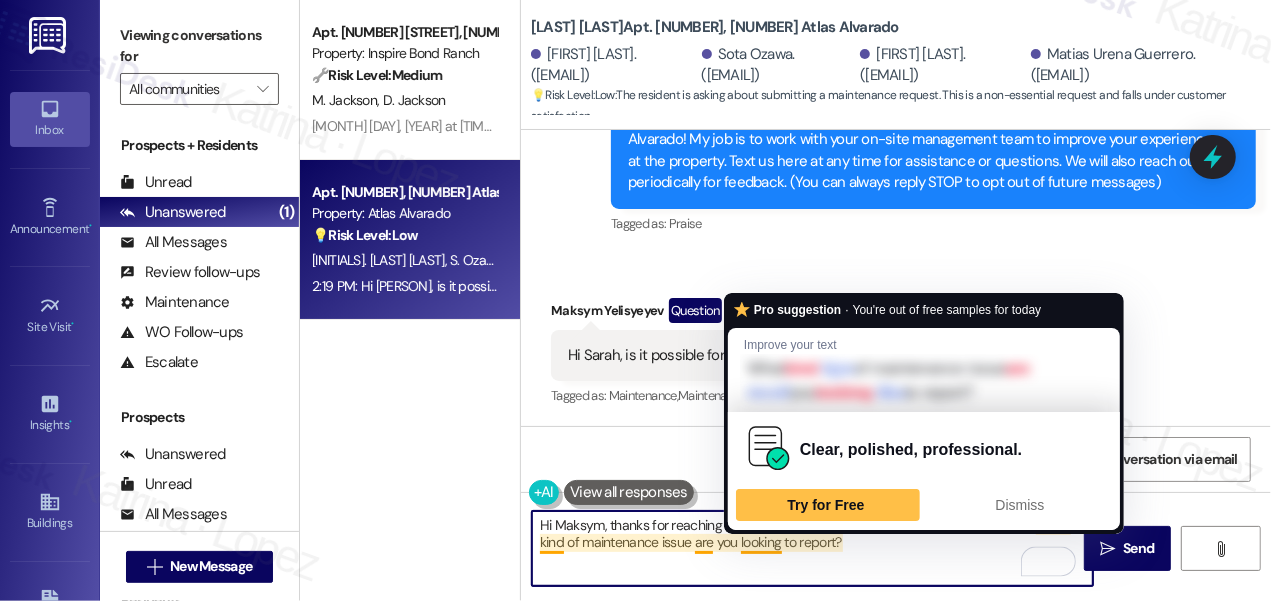 click on "Hi Maksym, thanks for reaching out! I'm happy to help with your maintenance request. What kind of maintenance issue are you looking to report?" at bounding box center [812, 548] 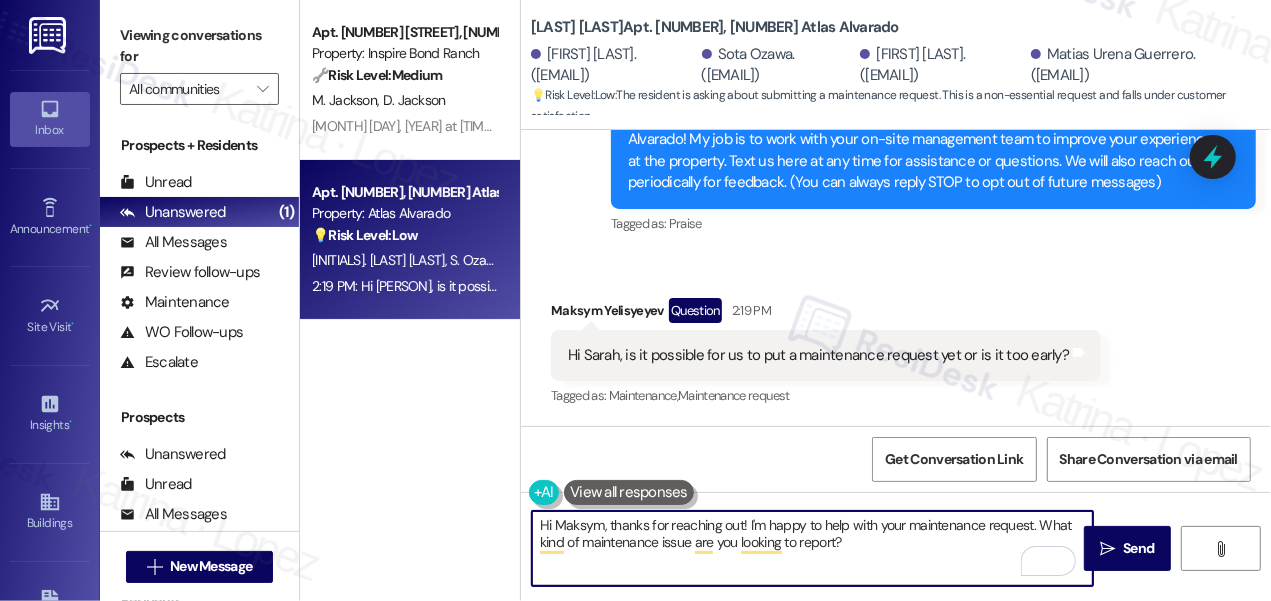type on "Hi Maksym, thanks for reaching out! I'm happy to help with your maintenance request. What kind of maintenance issue are you looking to report?" 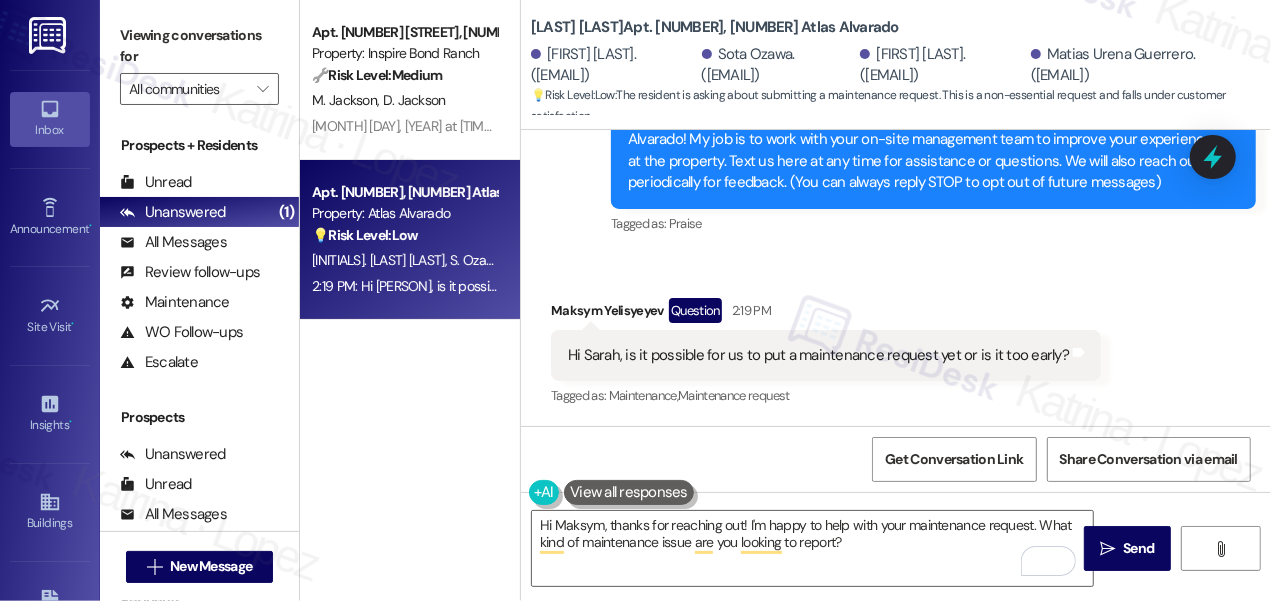 click on "Viewing conversations for" at bounding box center (199, 46) 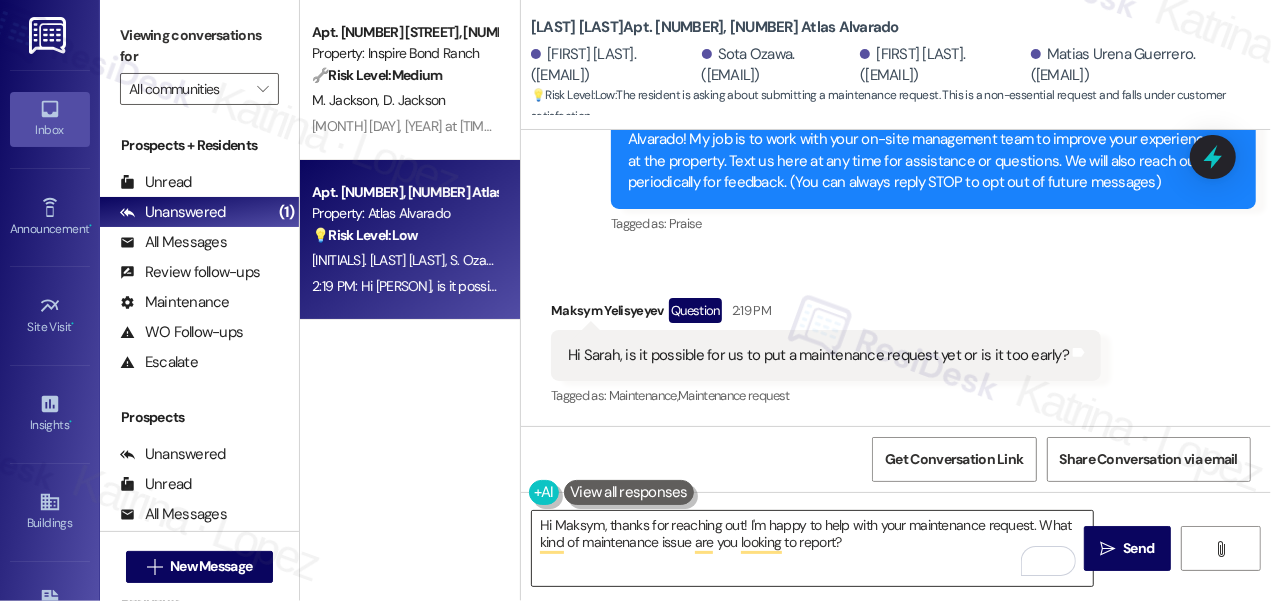 click on "Hi Maksym, thanks for reaching out! I'm happy to help with your maintenance request. What kind of maintenance issue are you looking to report?" at bounding box center (812, 548) 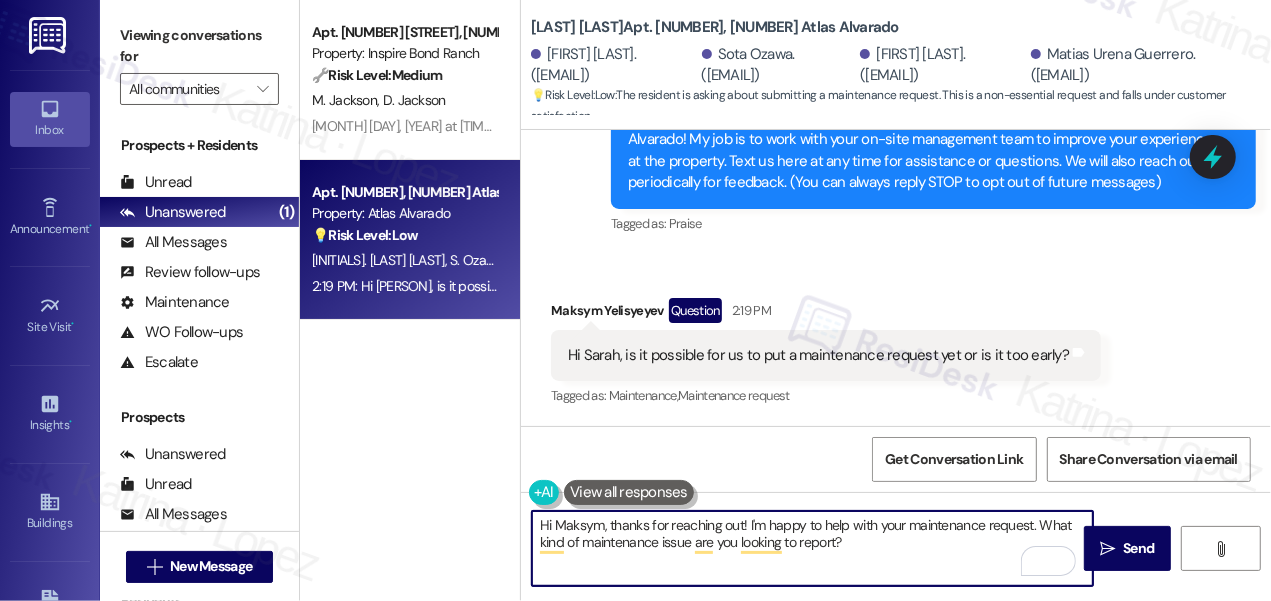 click on "Hi Maksym, thanks for reaching out! I'm happy to help with your maintenance request. What kind of maintenance issue are you looking to report?" at bounding box center (812, 548) 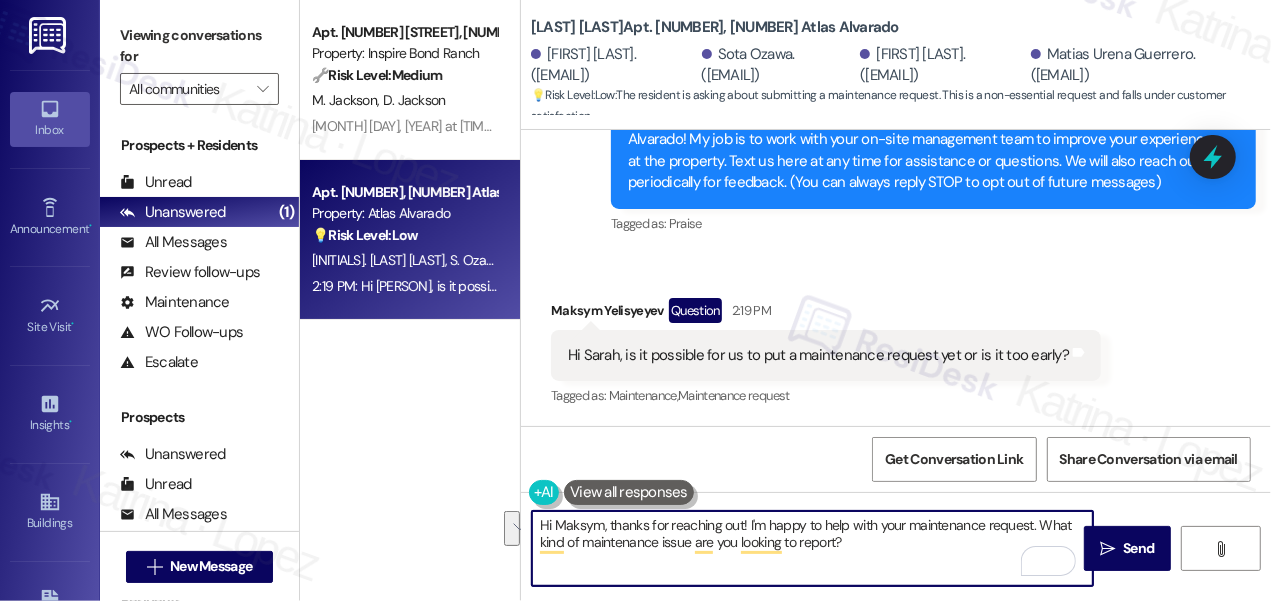 click on "Hi Maksym, thanks for reaching out! I'm happy to help with your maintenance request. What kind of maintenance issue are you looking to report?" at bounding box center (812, 548) 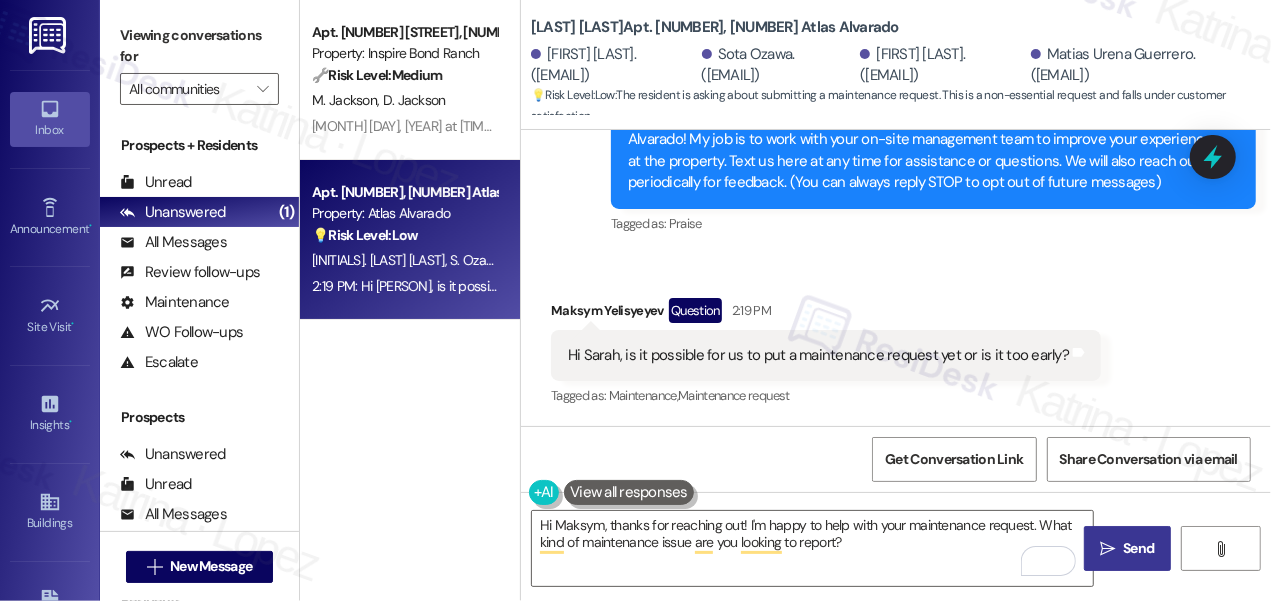 click on "Send" at bounding box center (1138, 548) 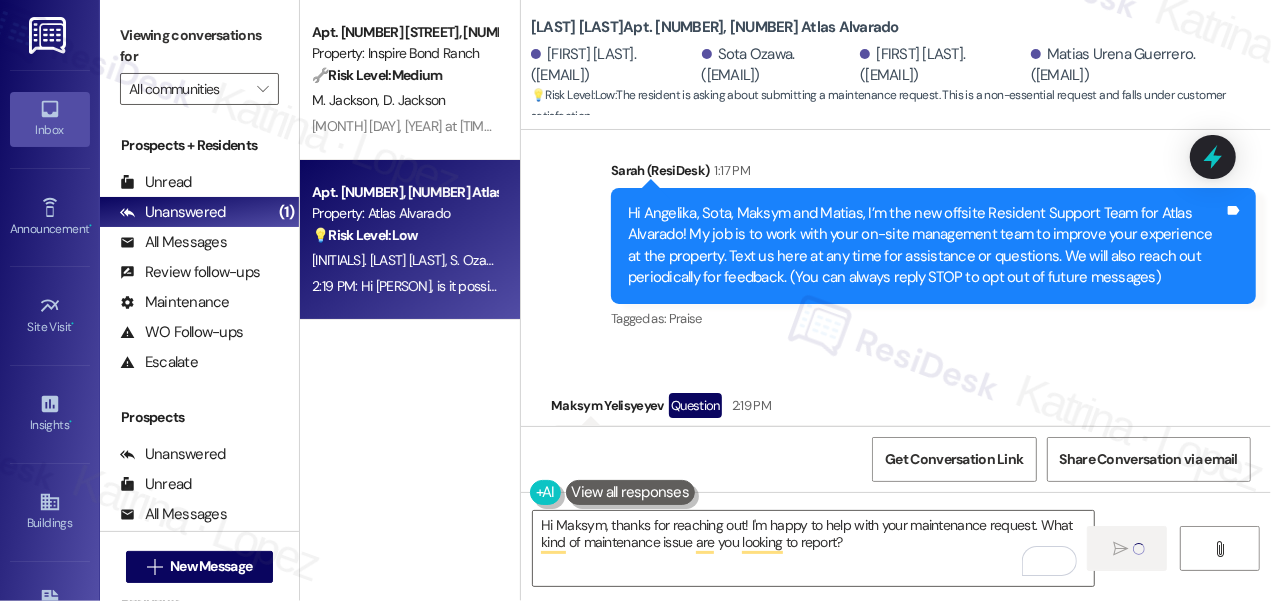 scroll, scrollTop: 0, scrollLeft: 0, axis: both 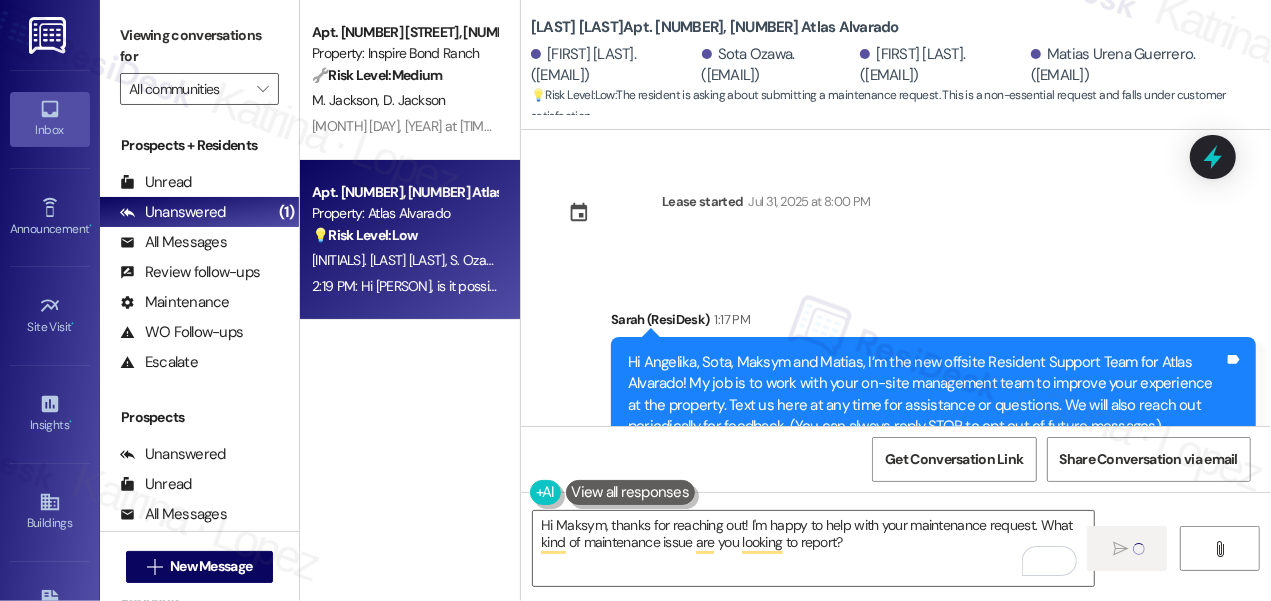 type 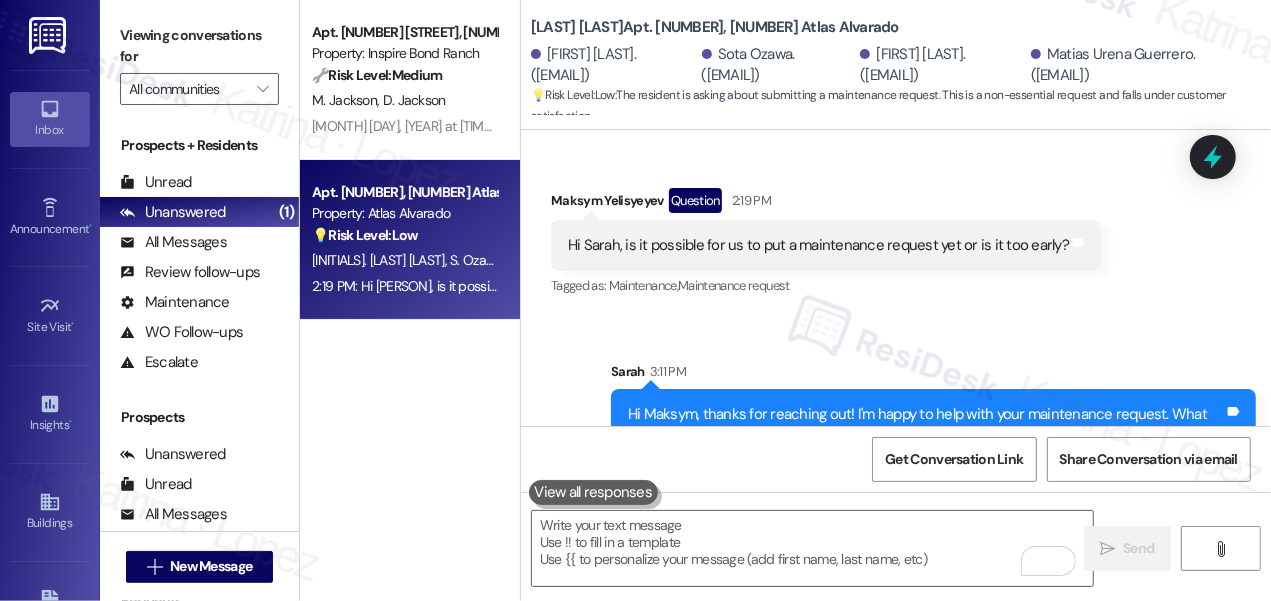 scroll, scrollTop: 405, scrollLeft: 0, axis: vertical 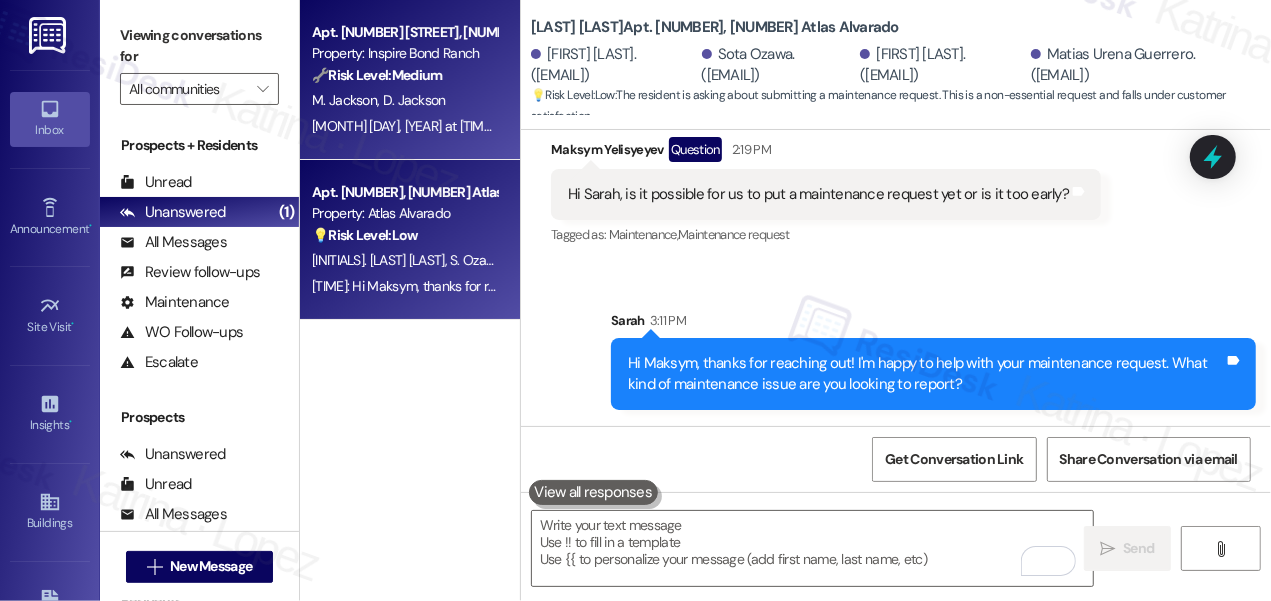 click on "[FIRST] [LAST] [FIRST] [LAST]" at bounding box center (404, 100) 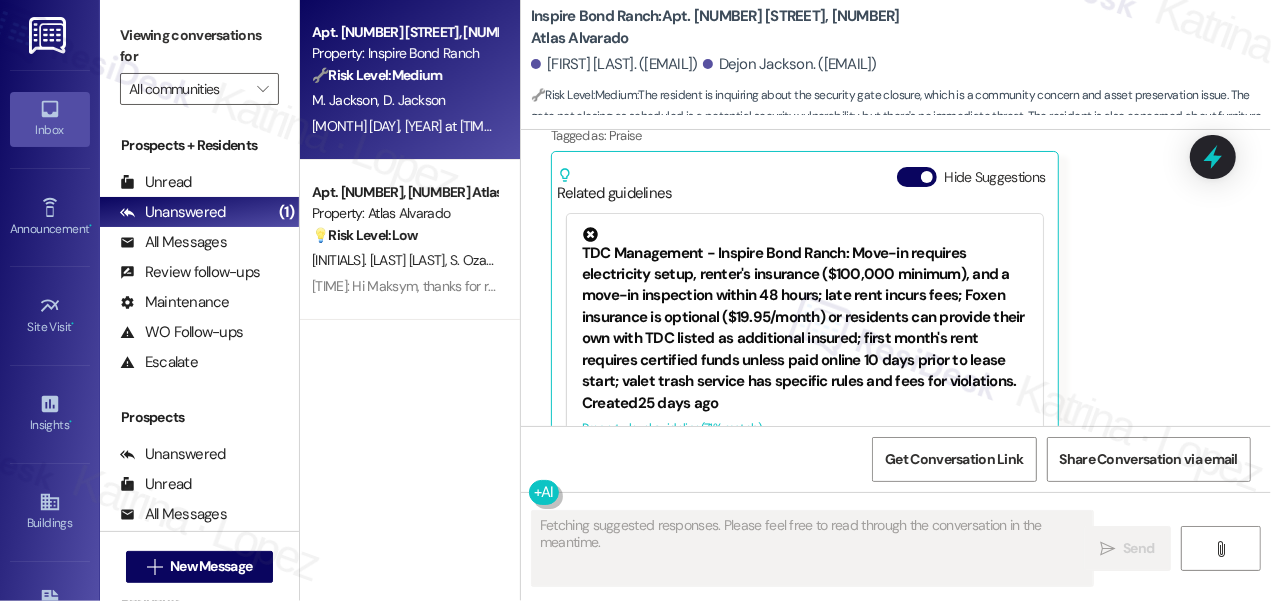 scroll, scrollTop: 2584, scrollLeft: 0, axis: vertical 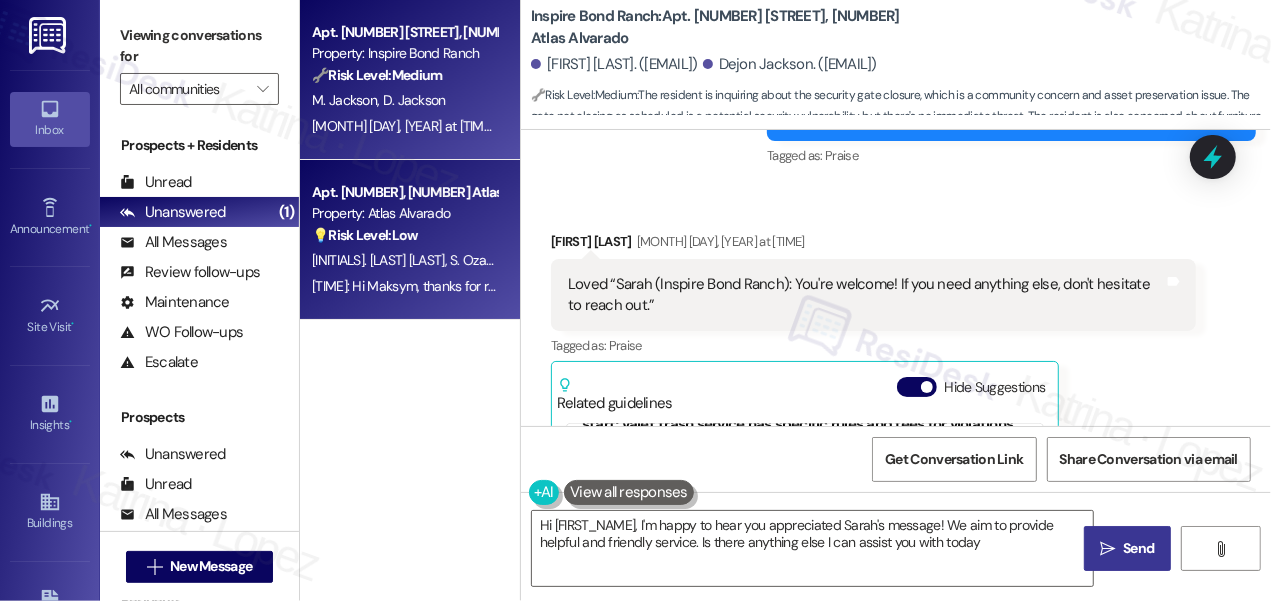 type on "Hi [FIRST_NAME], I'm happy to hear you appreciated Sarah's message! We aim to provide helpful and friendly service. Is there anything else I can assist you with today?" 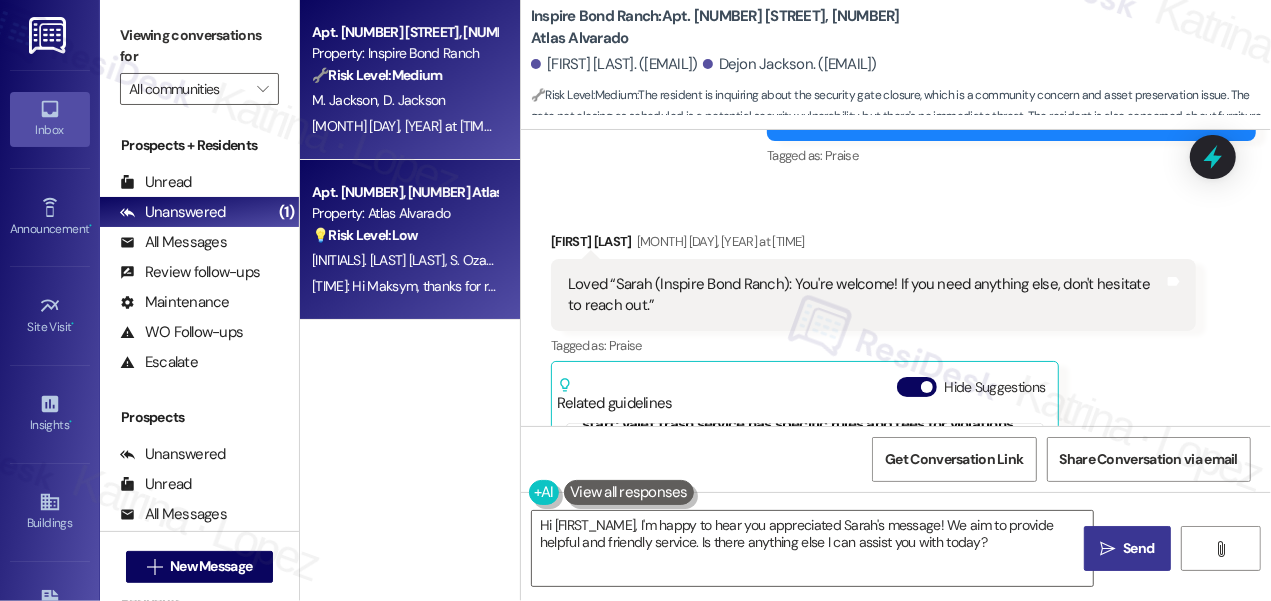 click on "💡  Risk Level:  Low" at bounding box center (365, 235) 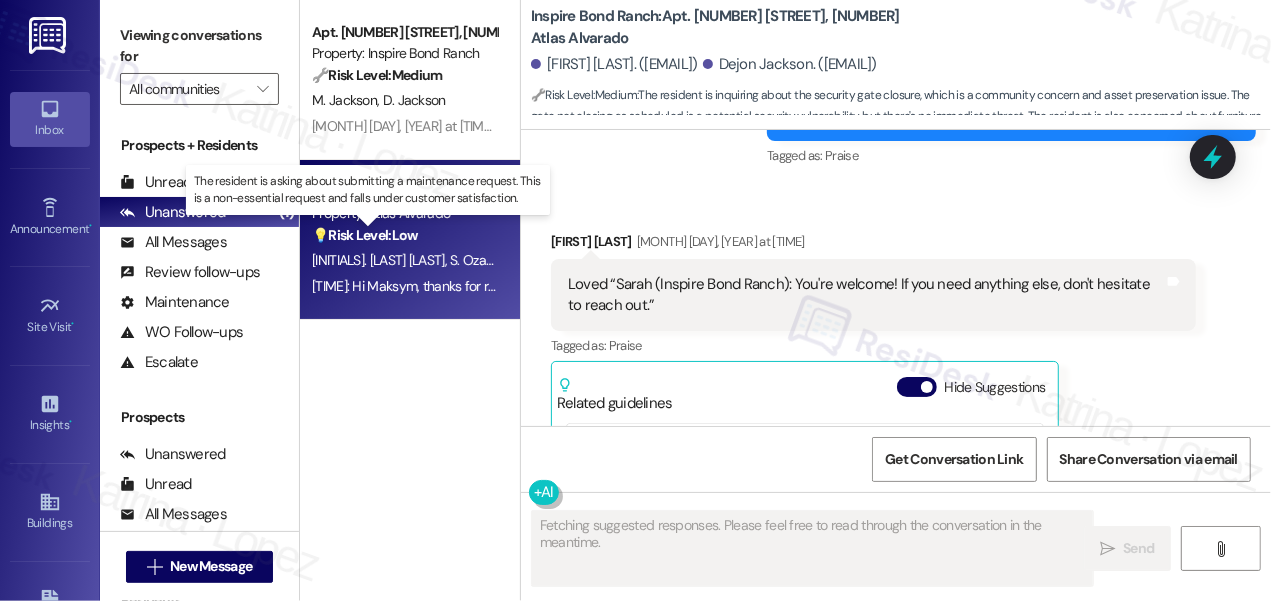 scroll, scrollTop: 434, scrollLeft: 0, axis: vertical 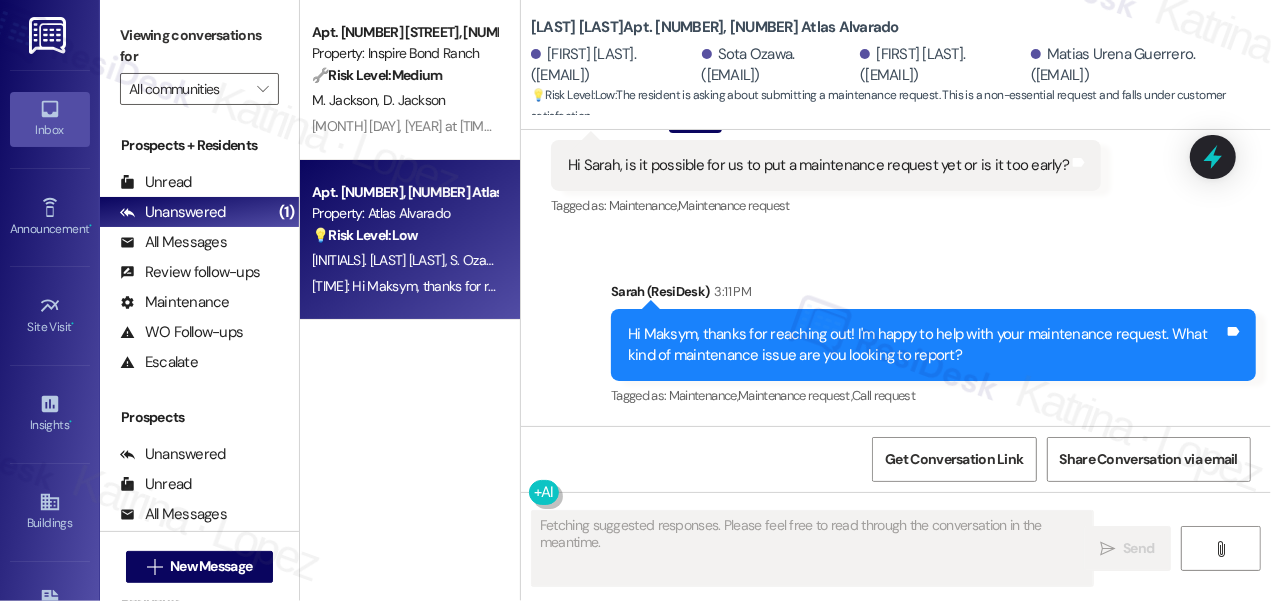 click on "Hi Maksym, thanks for reaching out! I'm happy to help with your maintenance request. What kind of maintenance issue are you looking to report? Tags and notes" at bounding box center [933, 345] 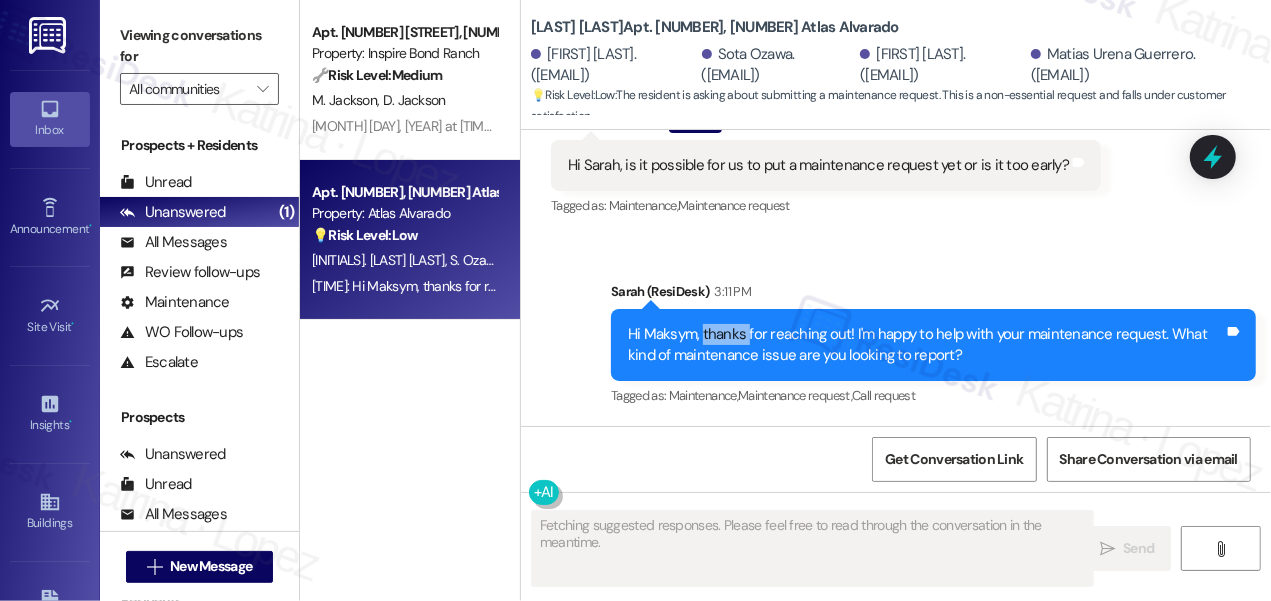 click on "Hi Maksym, thanks for reaching out! I'm happy to help with your maintenance request. What kind of maintenance issue are you looking to report? Tags and notes" at bounding box center [933, 345] 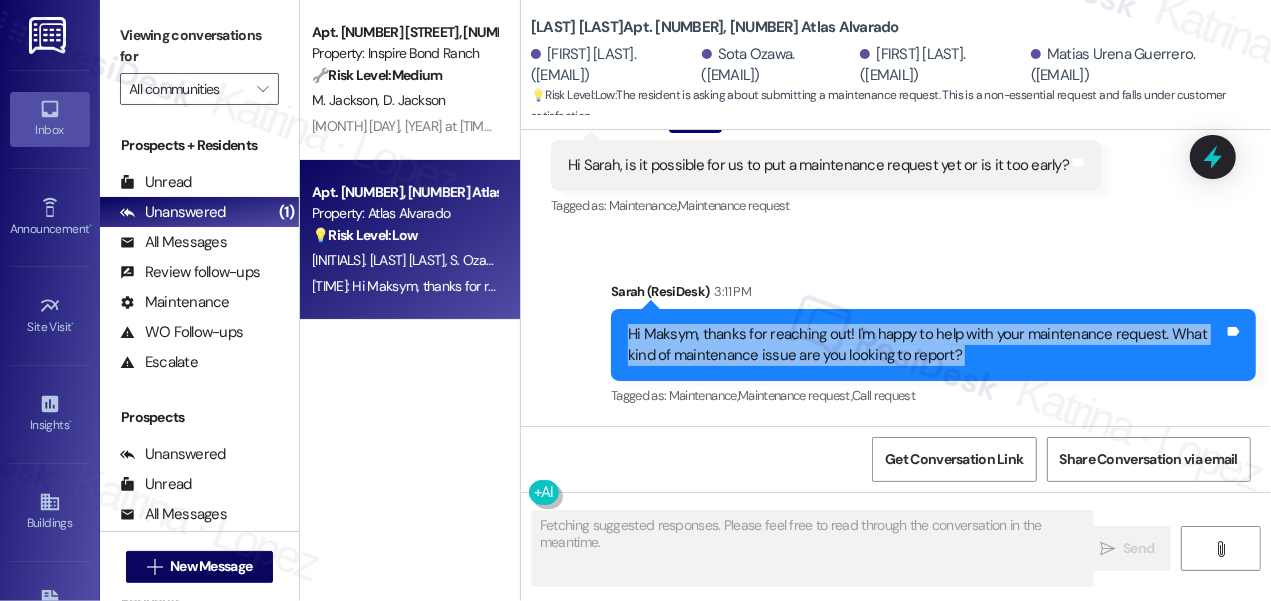 click on "Hi Maksym, thanks for reaching out! I'm happy to help with your maintenance request. What kind of maintenance issue are you looking to report? Tags and notes" at bounding box center (933, 345) 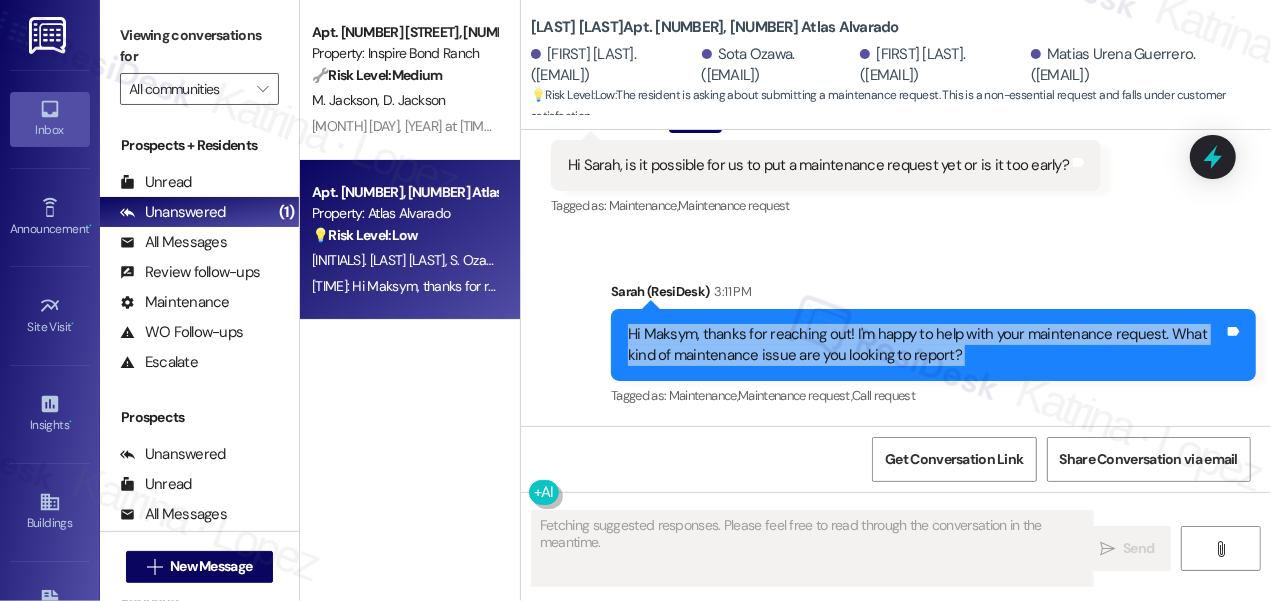 click on "Sent via SMS Sarah   (ResiDesk) [TIME]: Hi Maksym, thanks for reaching out! I'm happy to help with your maintenance request. What kind of maintenance issue are you looking to report? Tags and notes Tagged as:   Maintenance ,  Click to highlight conversations about Maintenance Maintenance request ,  Click to highlight conversations about Maintenance request Call request Click to highlight conversations about Call request" at bounding box center (896, 331) 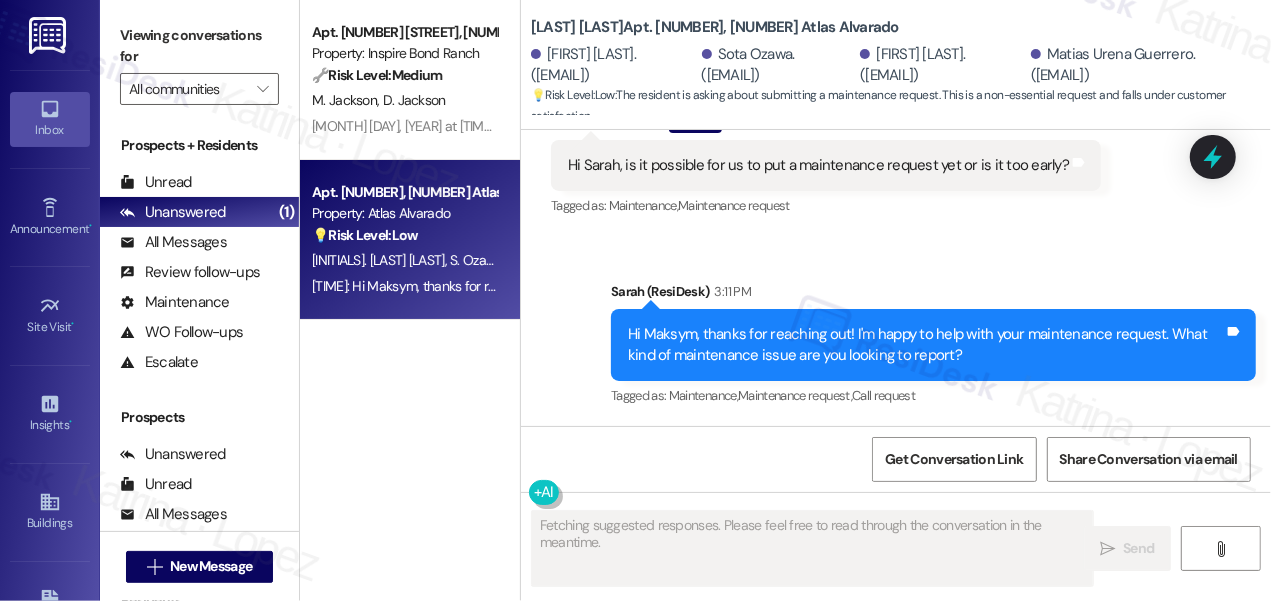 click on "Hi Maksym, thanks for reaching out! I'm happy to help with your maintenance request. What kind of maintenance issue are you looking to report?" at bounding box center [926, 345] 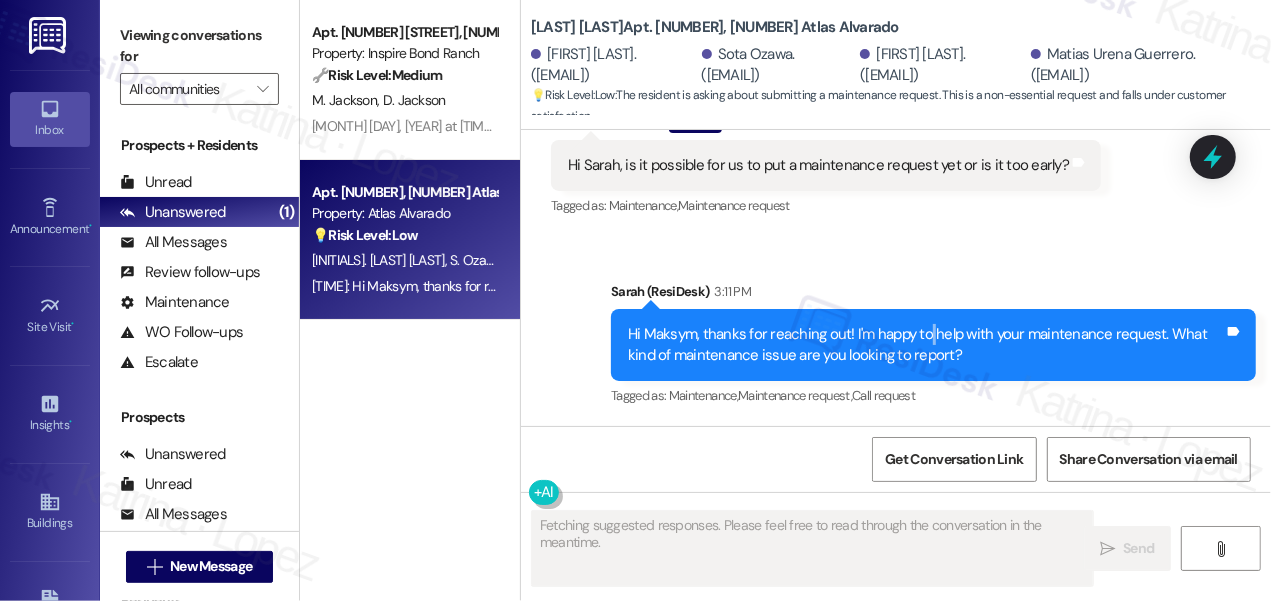 click on "Hi Maksym, thanks for reaching out! I'm happy to help with your maintenance request. What kind of maintenance issue are you looking to report?" at bounding box center [926, 345] 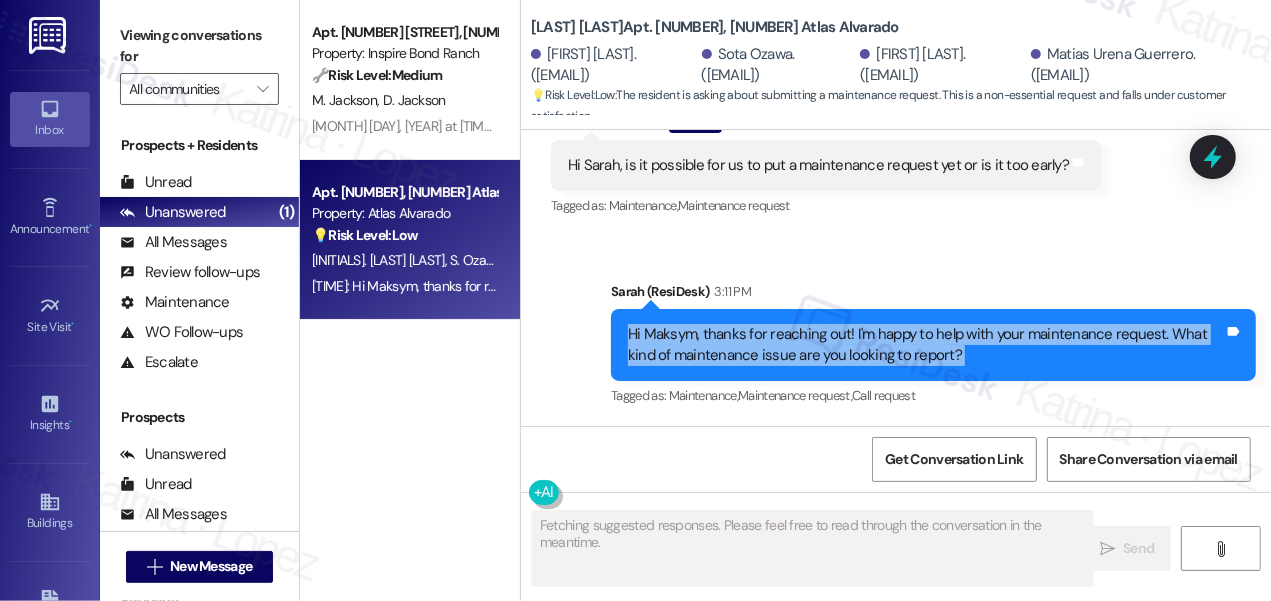 click on "Hi Maksym, thanks for reaching out! I'm happy to help with your maintenance request. What kind of maintenance issue are you looking to report?" at bounding box center [926, 345] 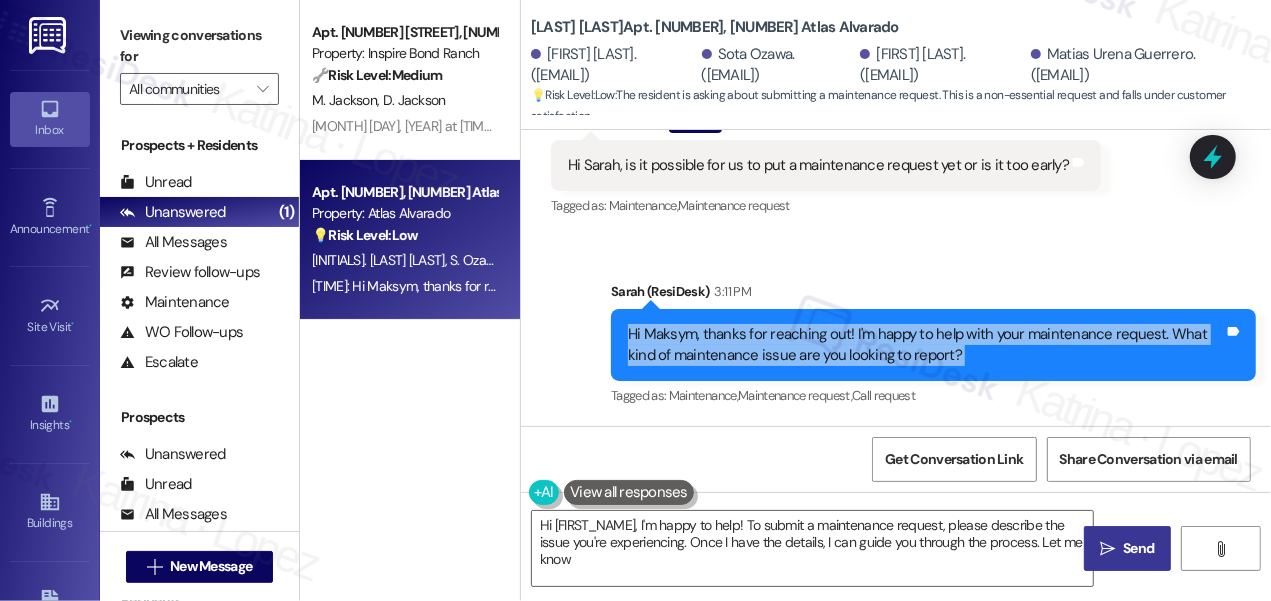 type on "Hi [FIRST_NAME], I'm happy to help! To submit a maintenance request, please describe the issue you're experiencing. Once I have the details, I can guide you through the process. Let me know!" 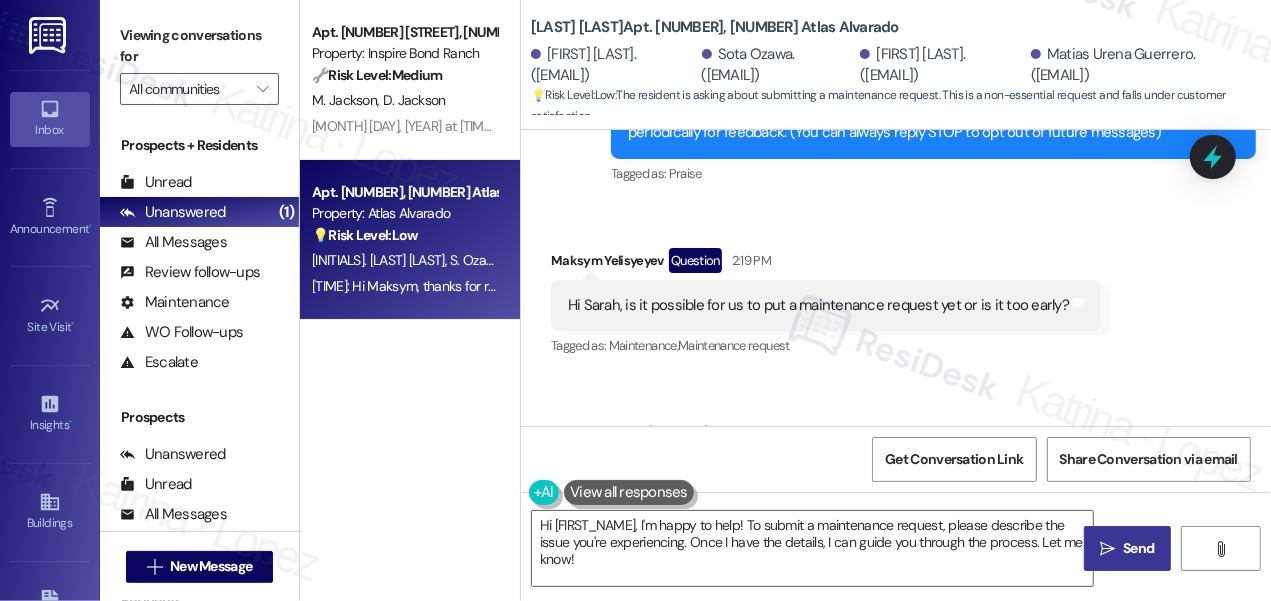 scroll, scrollTop: 434, scrollLeft: 0, axis: vertical 